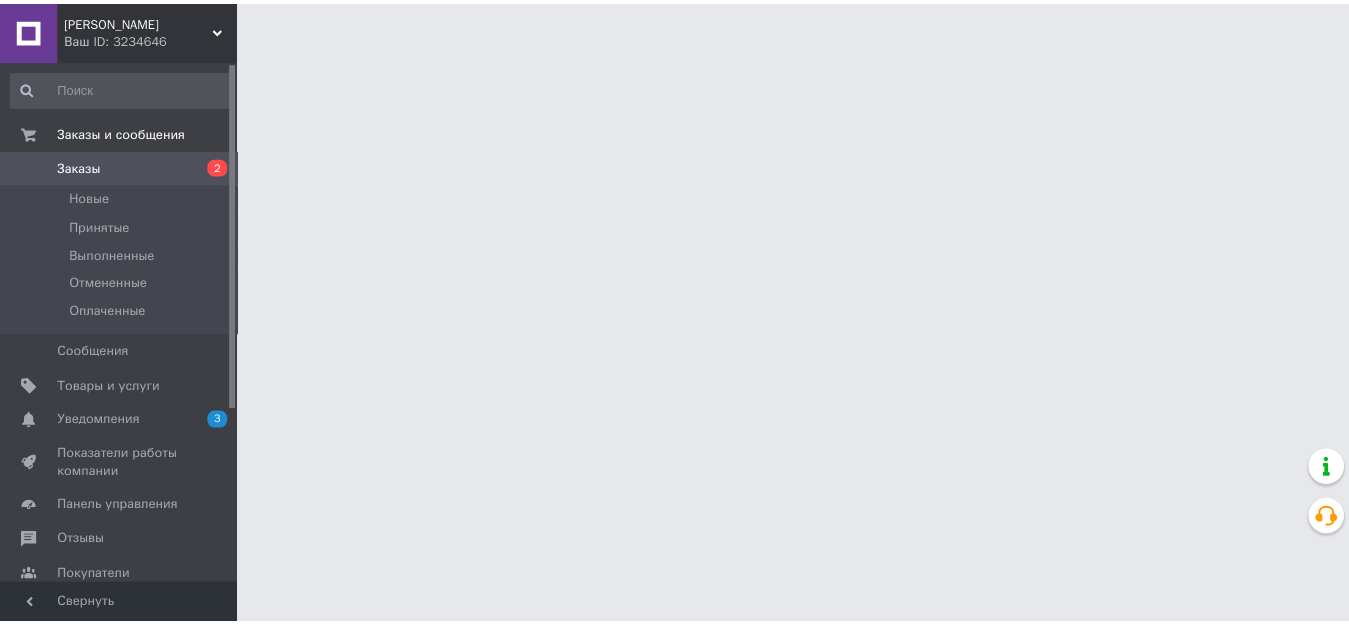 scroll, scrollTop: 0, scrollLeft: 0, axis: both 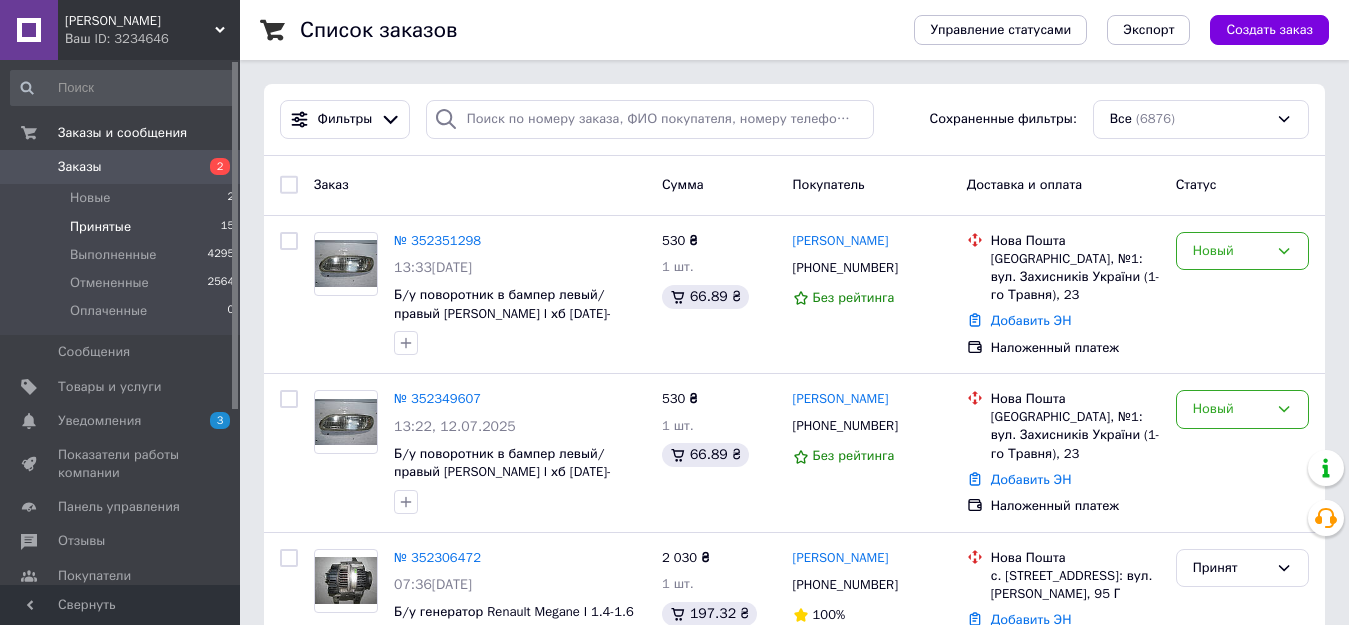 click on "Принятые" at bounding box center (100, 227) 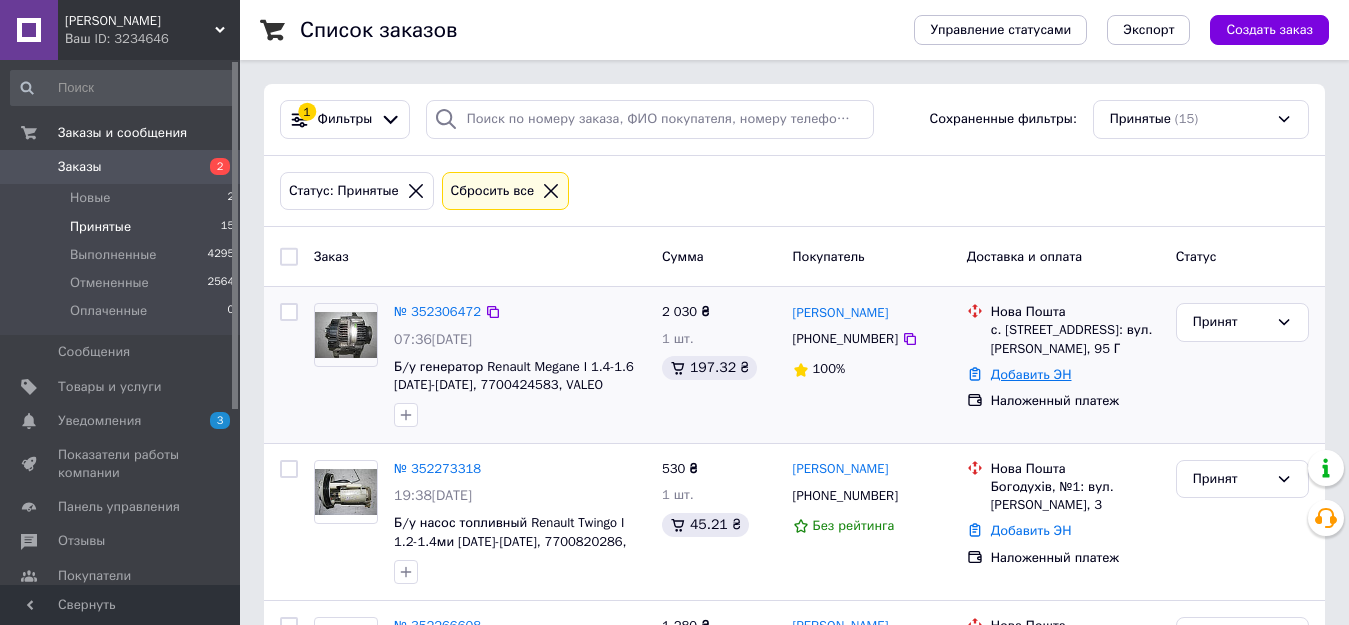 click on "Добавить ЭН" at bounding box center (1031, 374) 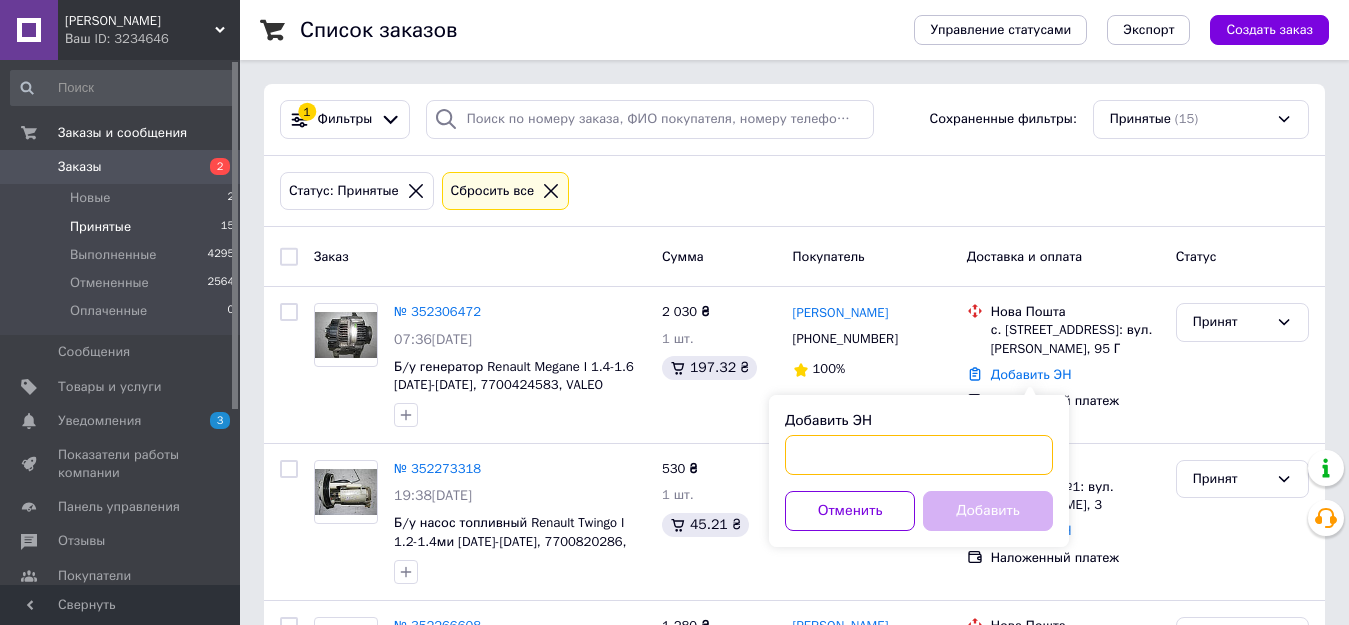 click on "Добавить ЭН" at bounding box center (919, 455) 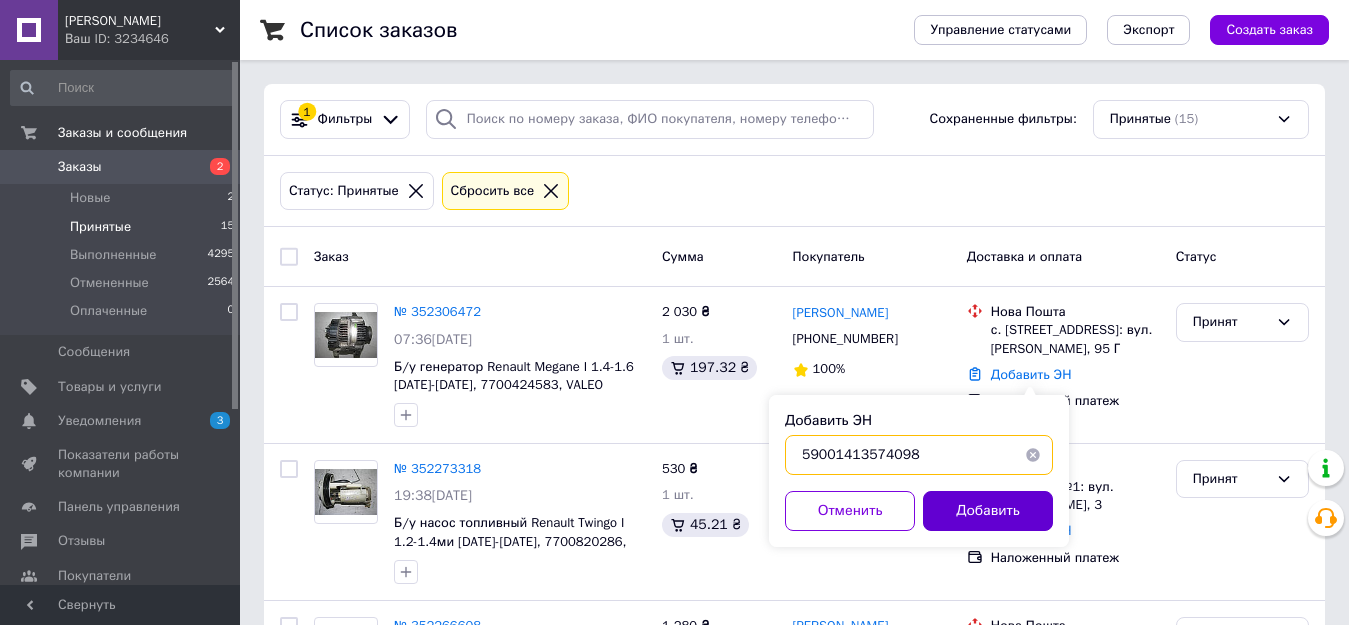 type on "59001413574098" 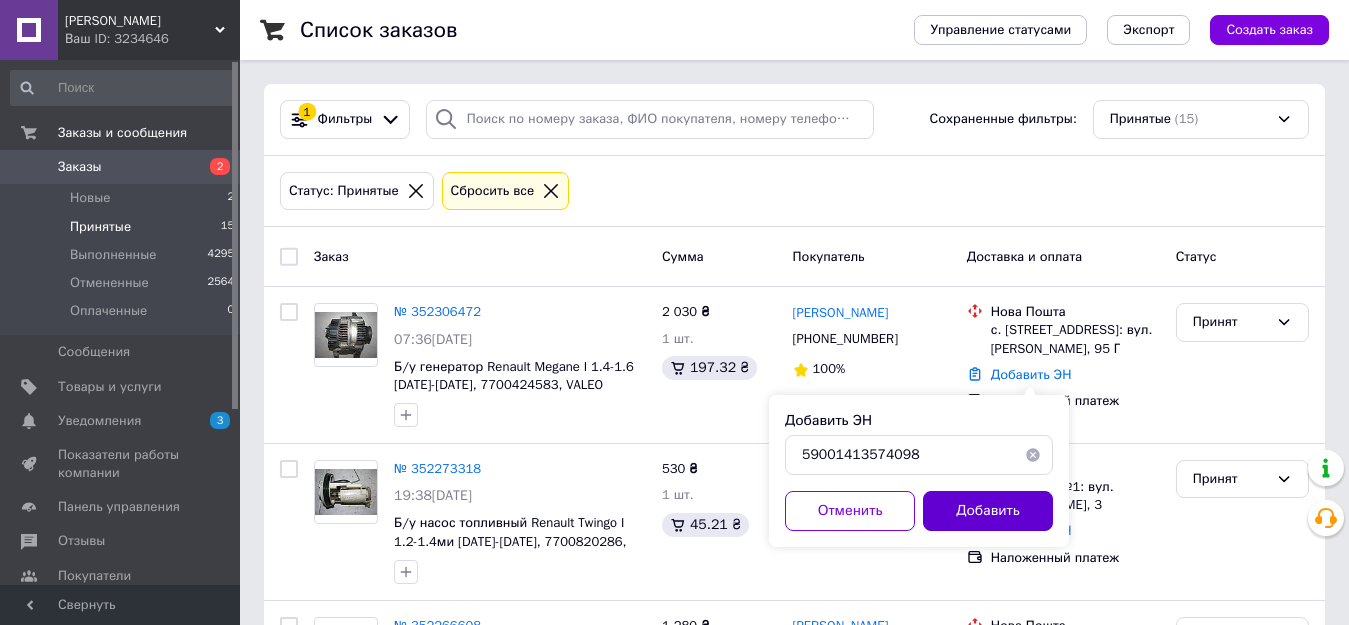 click on "Добавить" at bounding box center (988, 511) 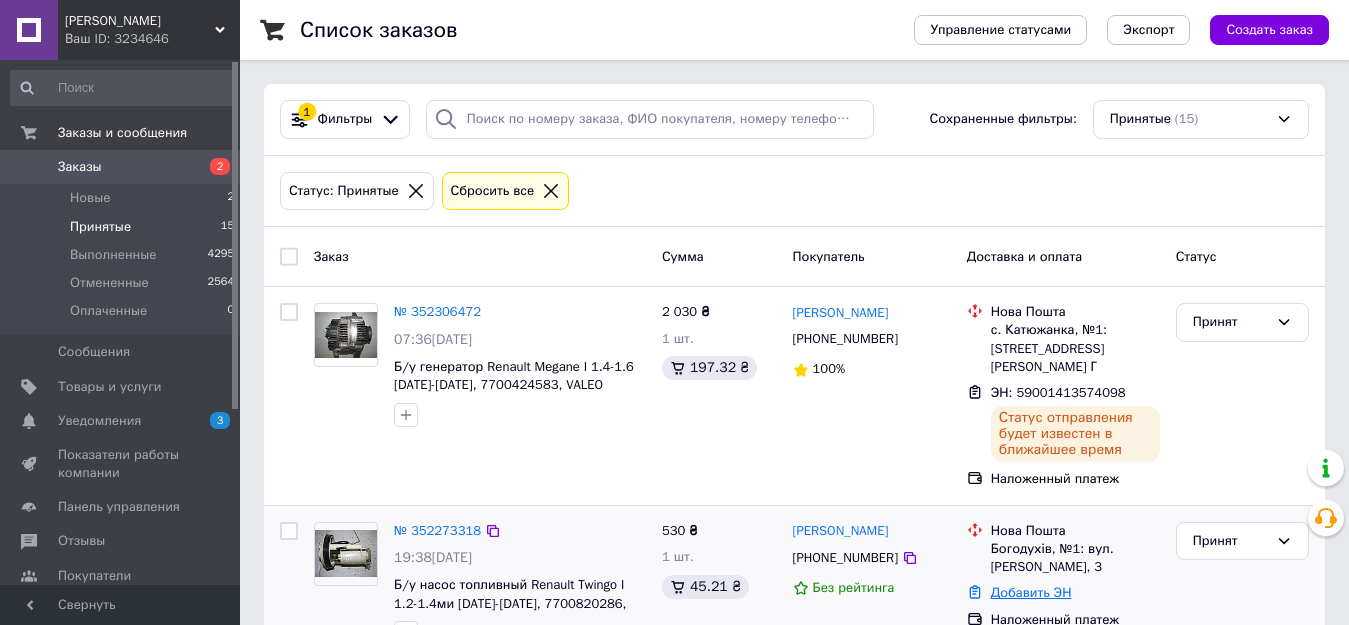 click on "Добавить ЭН" at bounding box center [1031, 592] 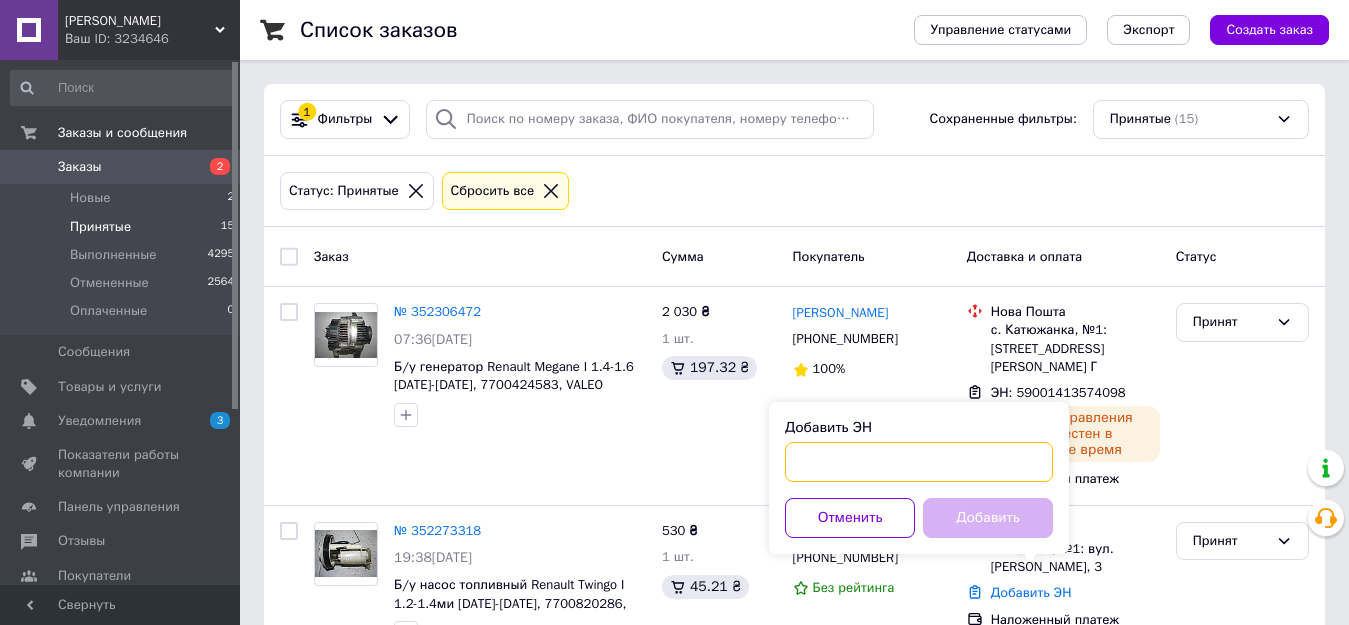 click on "Добавить ЭН" at bounding box center (919, 462) 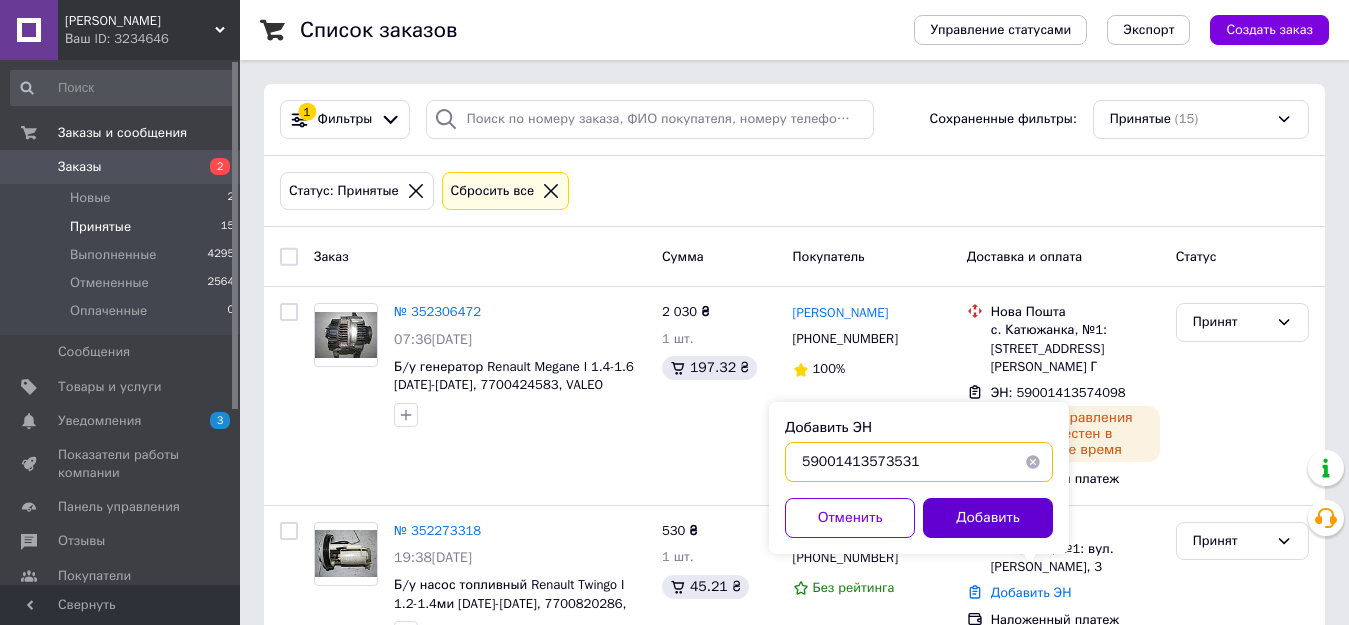 type on "59001413573531" 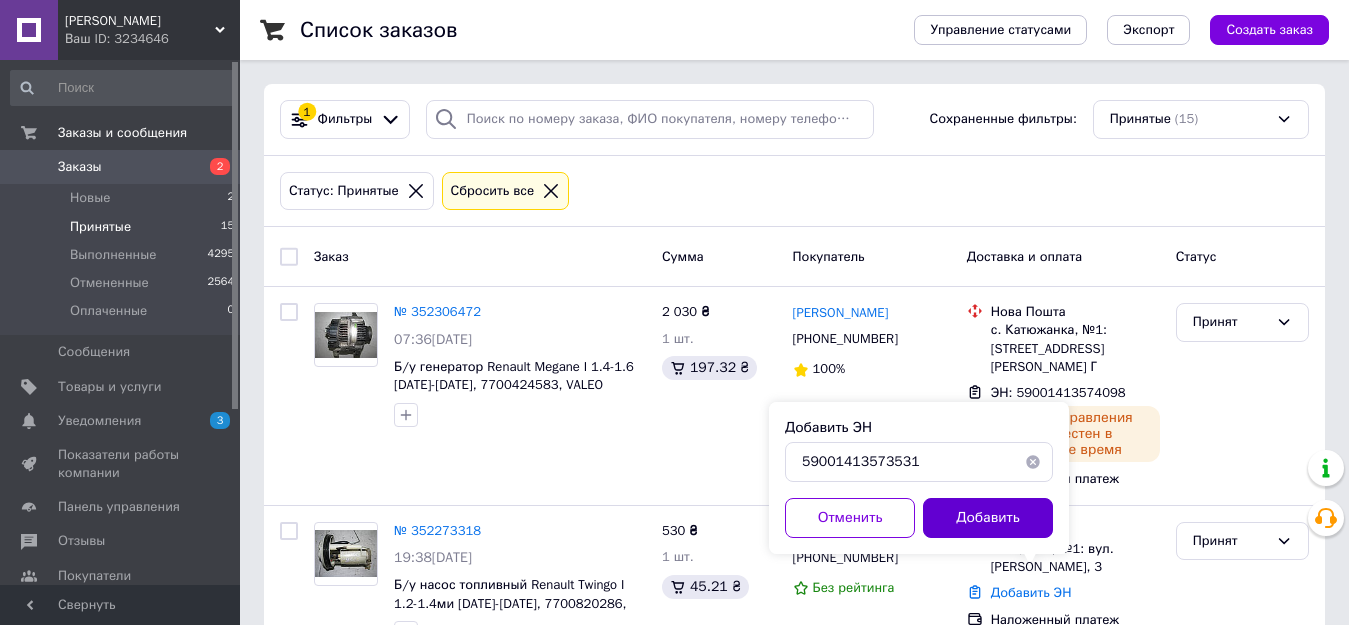 click on "Добавить" at bounding box center [988, 518] 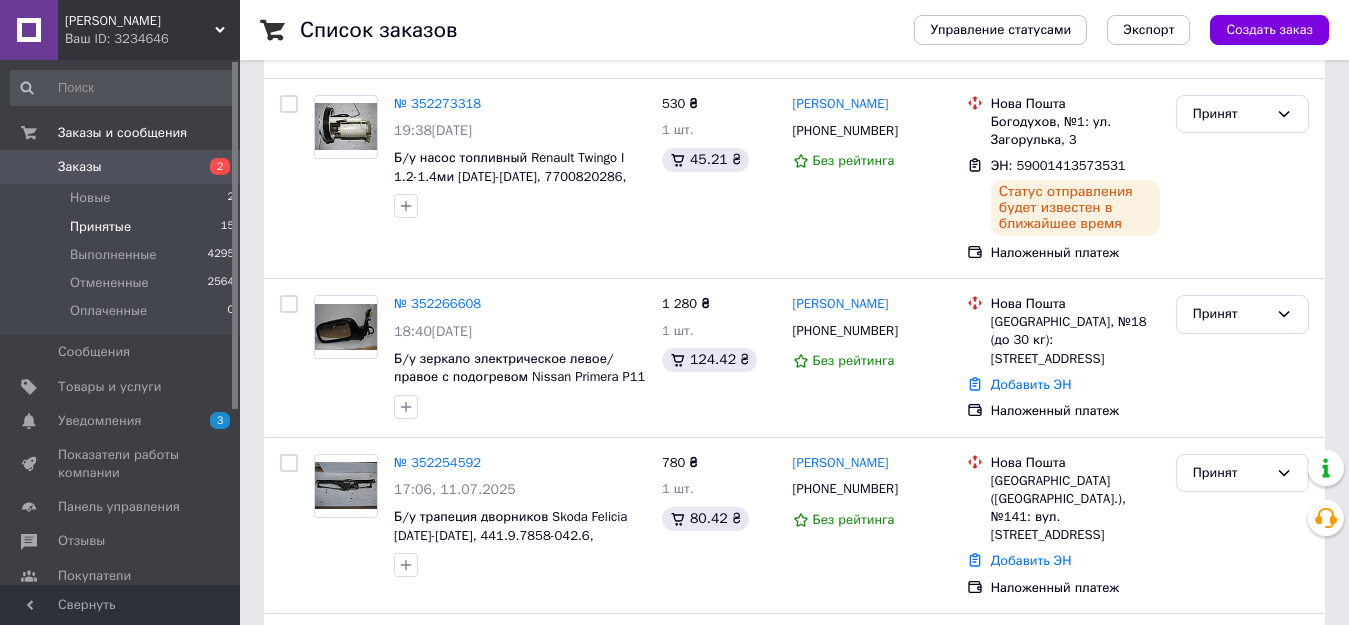 scroll, scrollTop: 573, scrollLeft: 0, axis: vertical 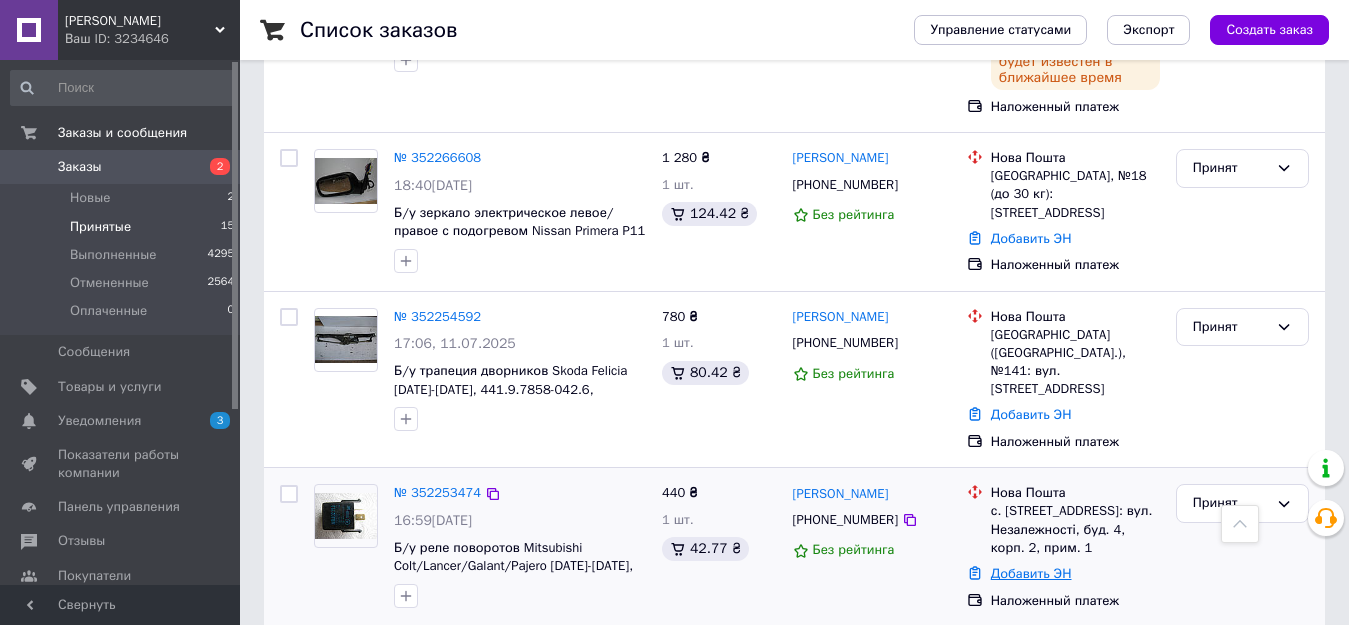 click on "Добавить ЭН" at bounding box center (1031, 573) 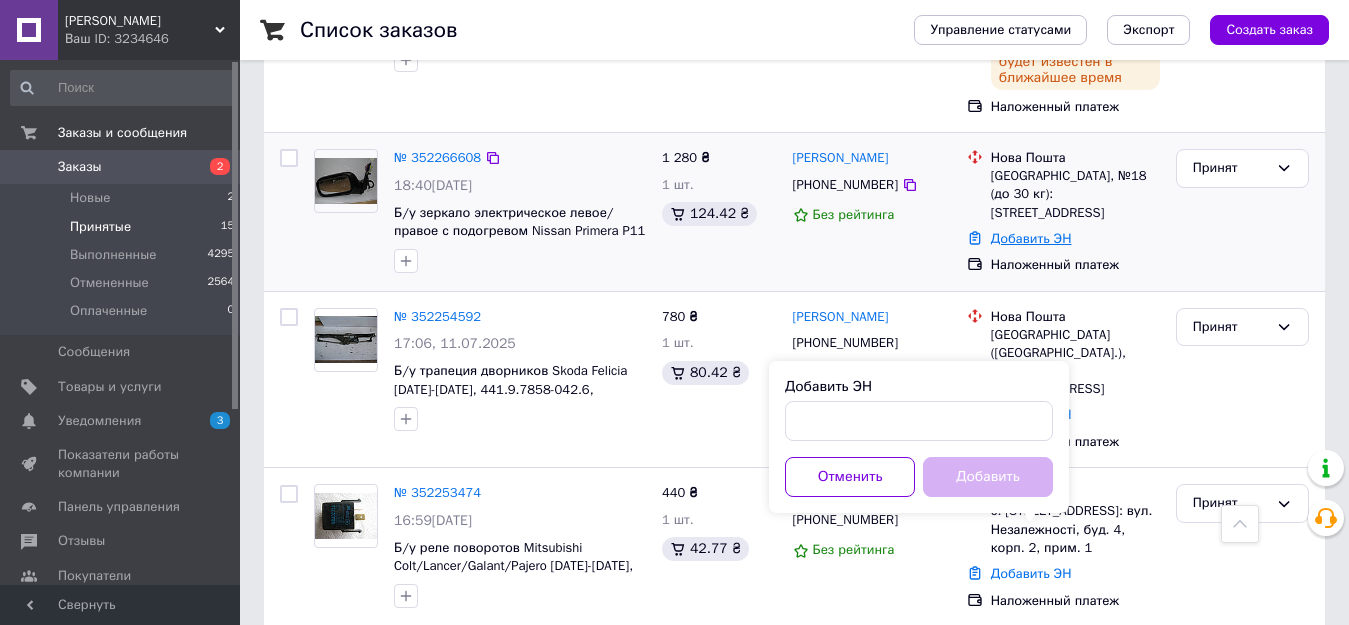 click on "Добавить ЭН" at bounding box center [1031, 238] 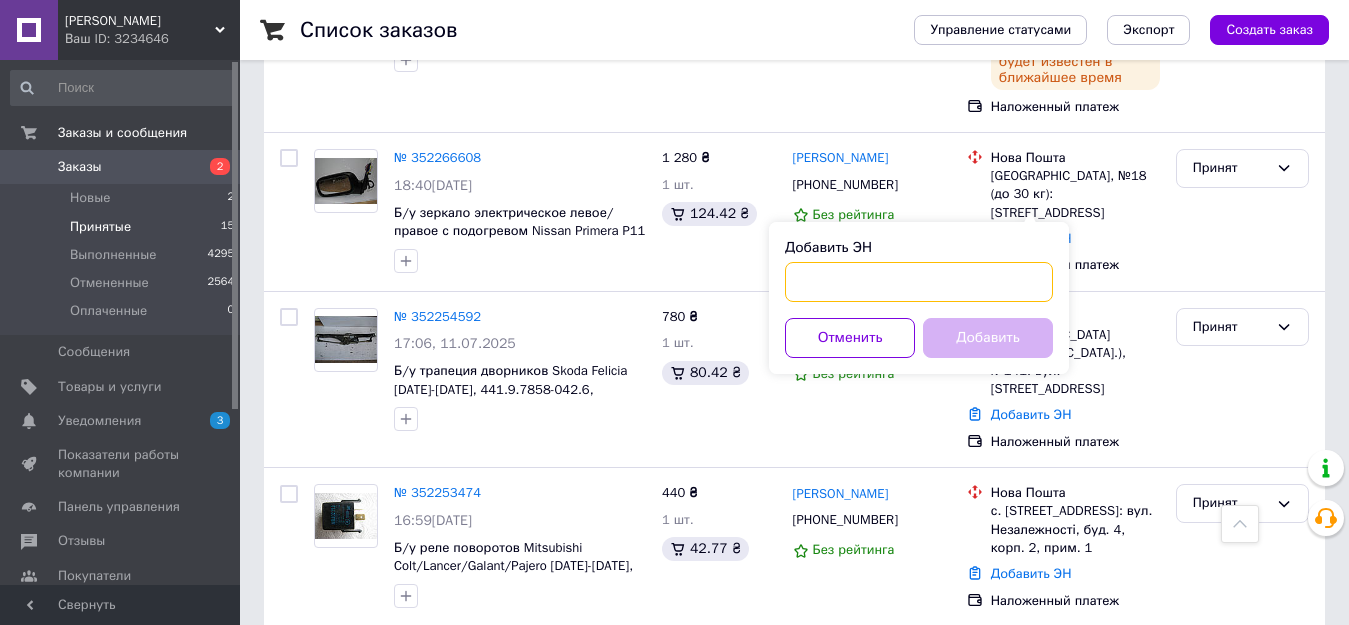 click on "Добавить ЭН" at bounding box center [919, 282] 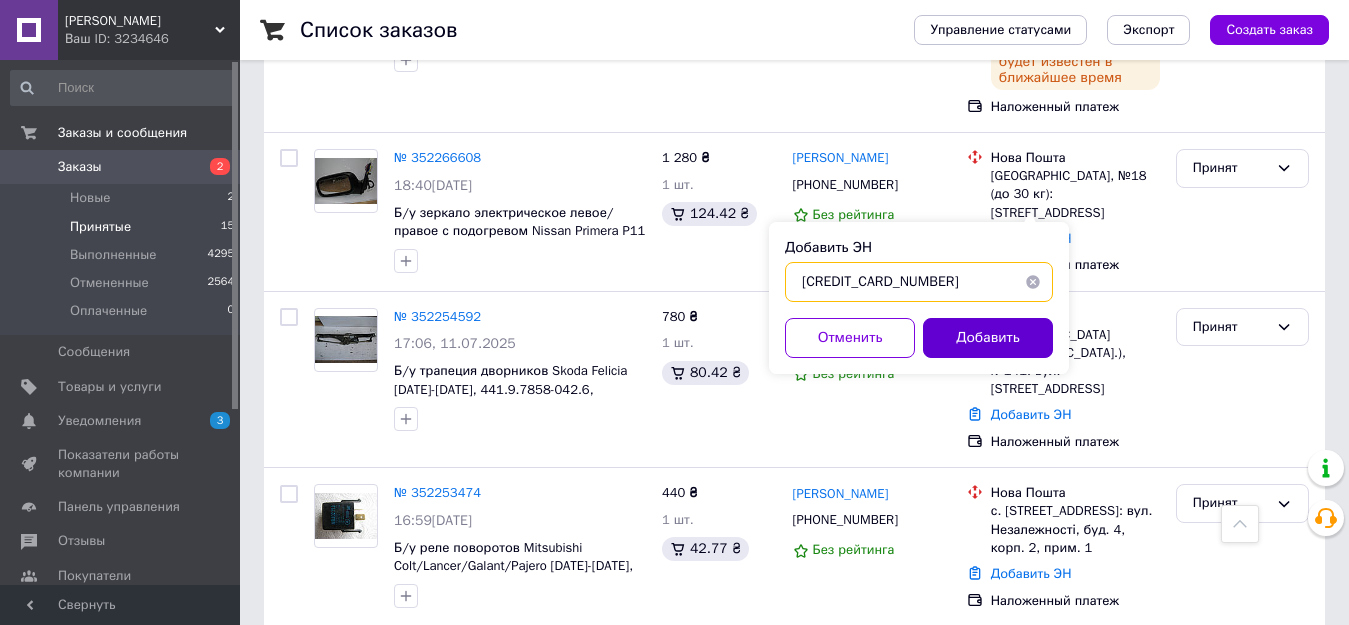 type on "[CREDIT_CARD_NUMBER]" 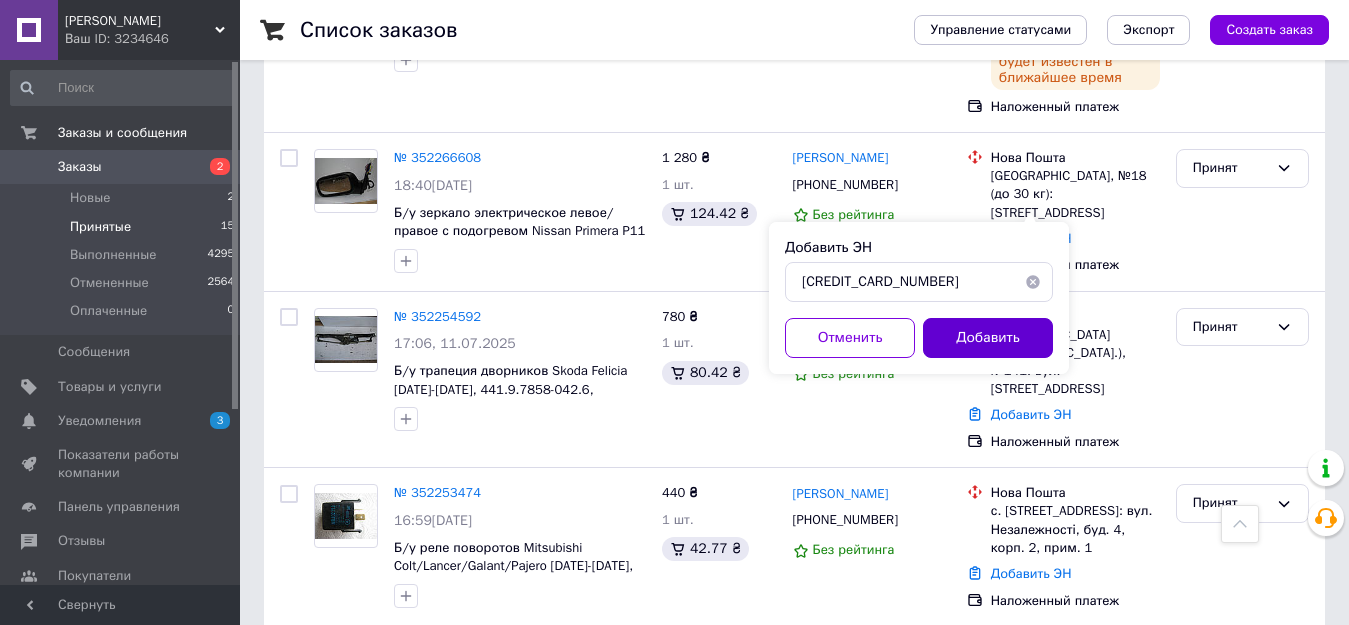 click on "Добавить" at bounding box center (988, 338) 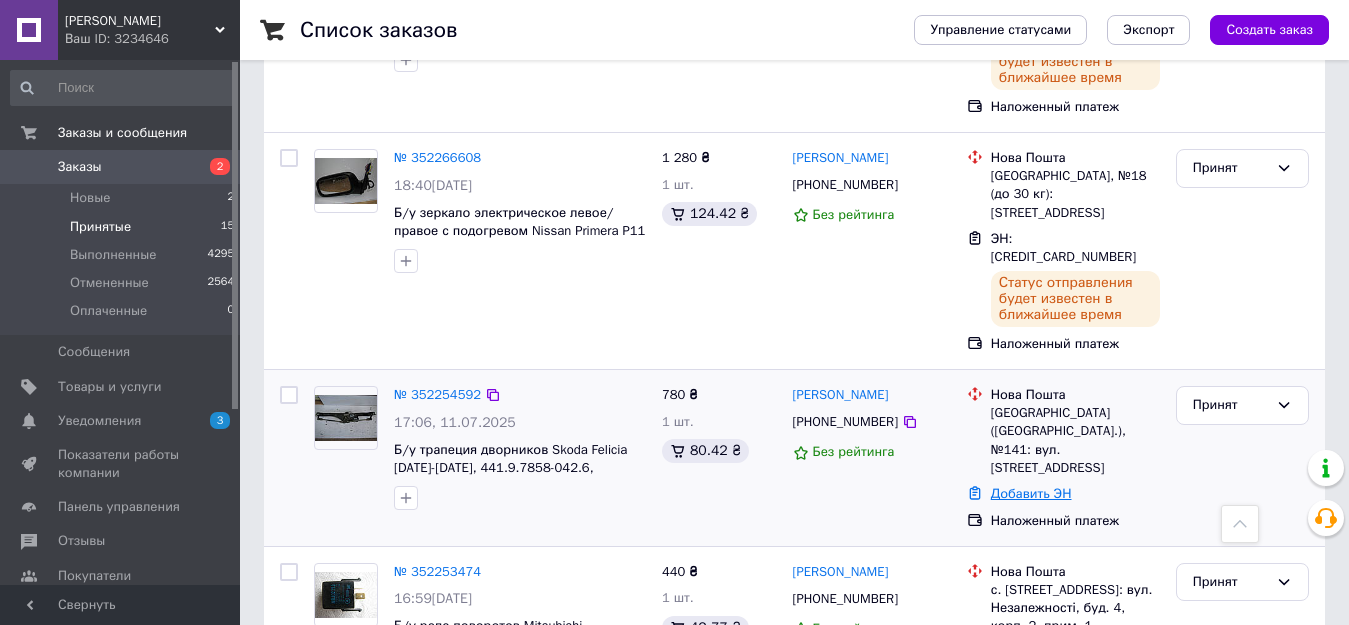 click on "Добавить ЭН" at bounding box center (1031, 493) 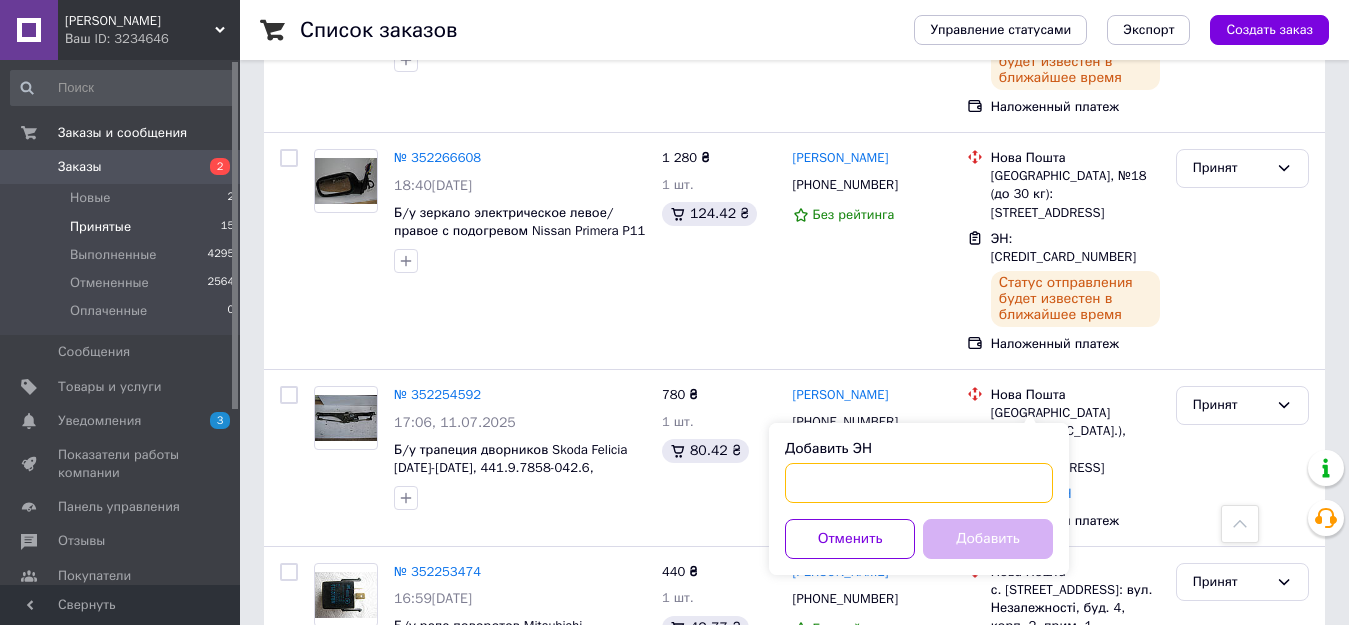 click on "Добавить ЭН" at bounding box center [919, 483] 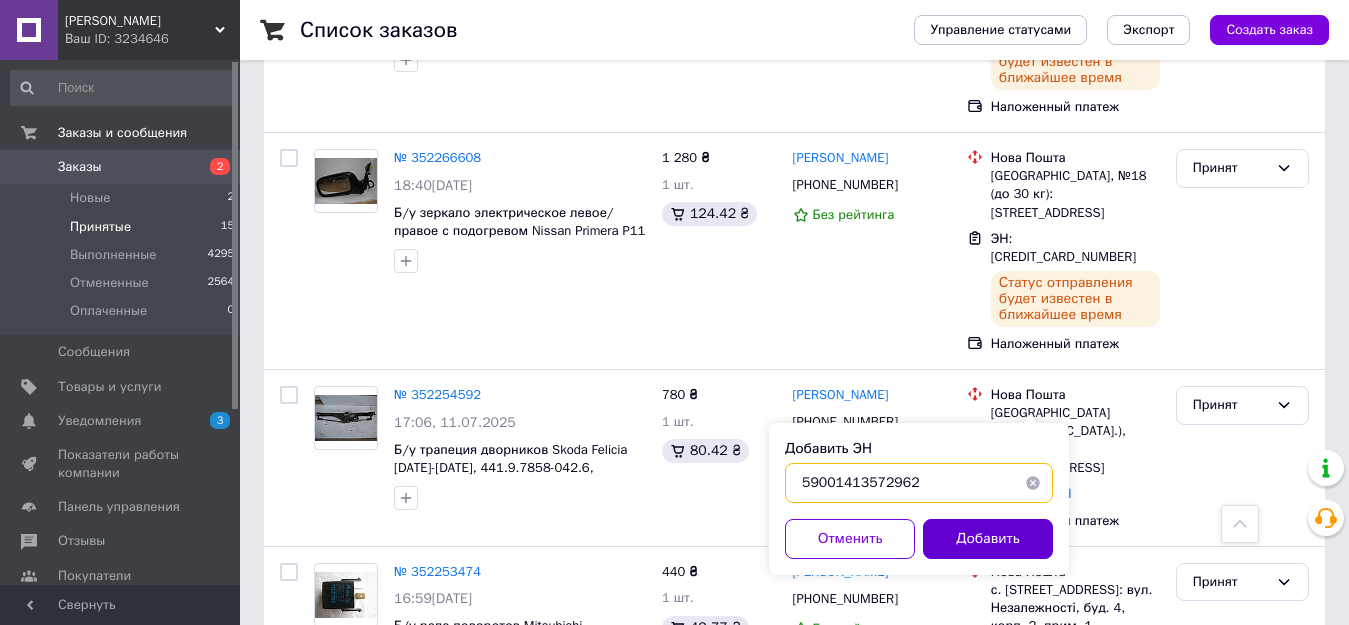 type on "59001413572962" 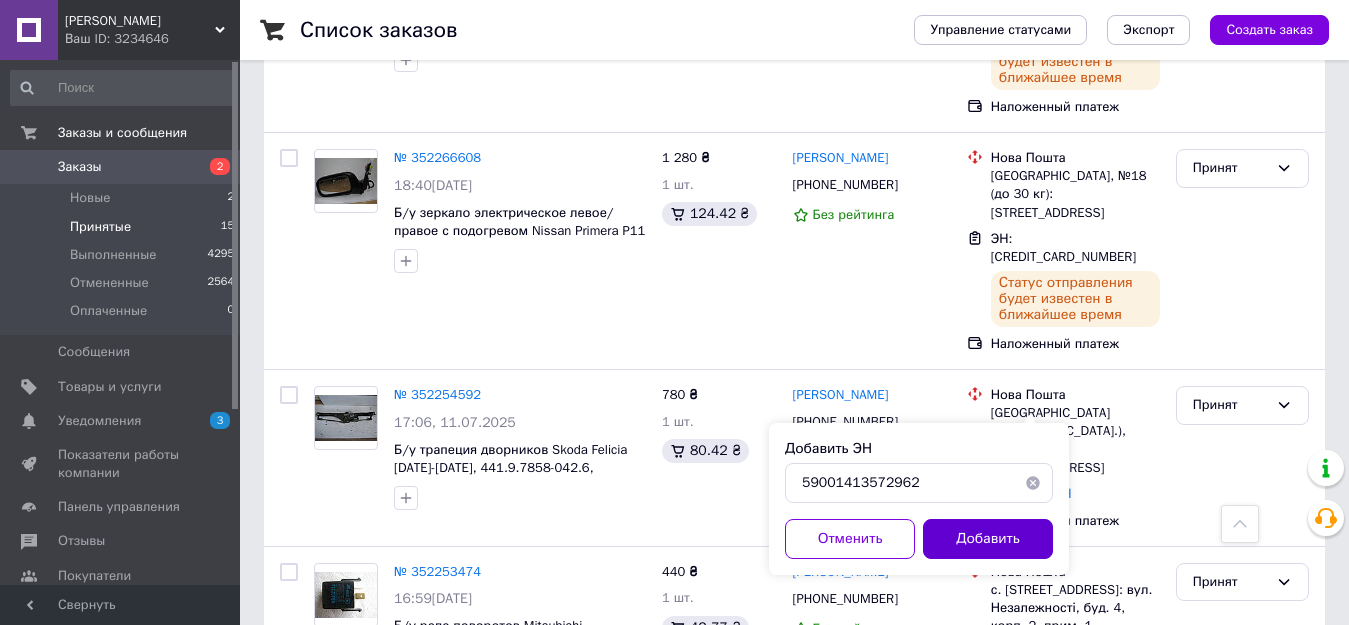click on "Добавить" at bounding box center [988, 539] 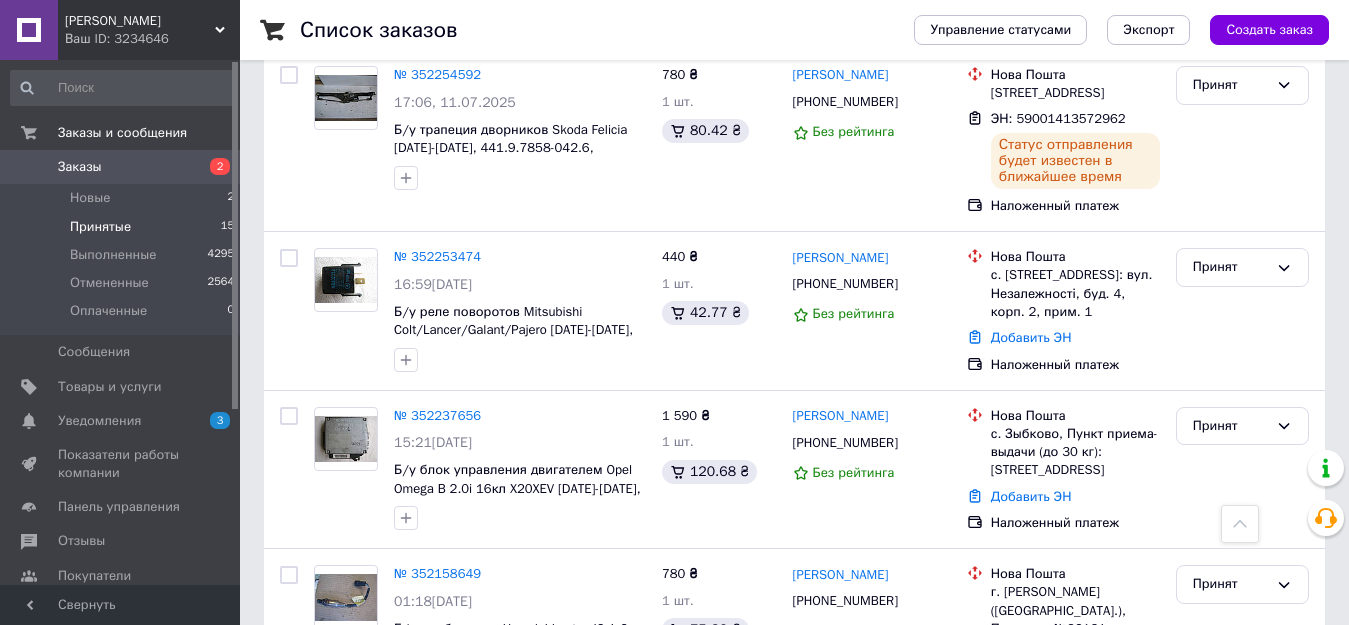 scroll, scrollTop: 933, scrollLeft: 0, axis: vertical 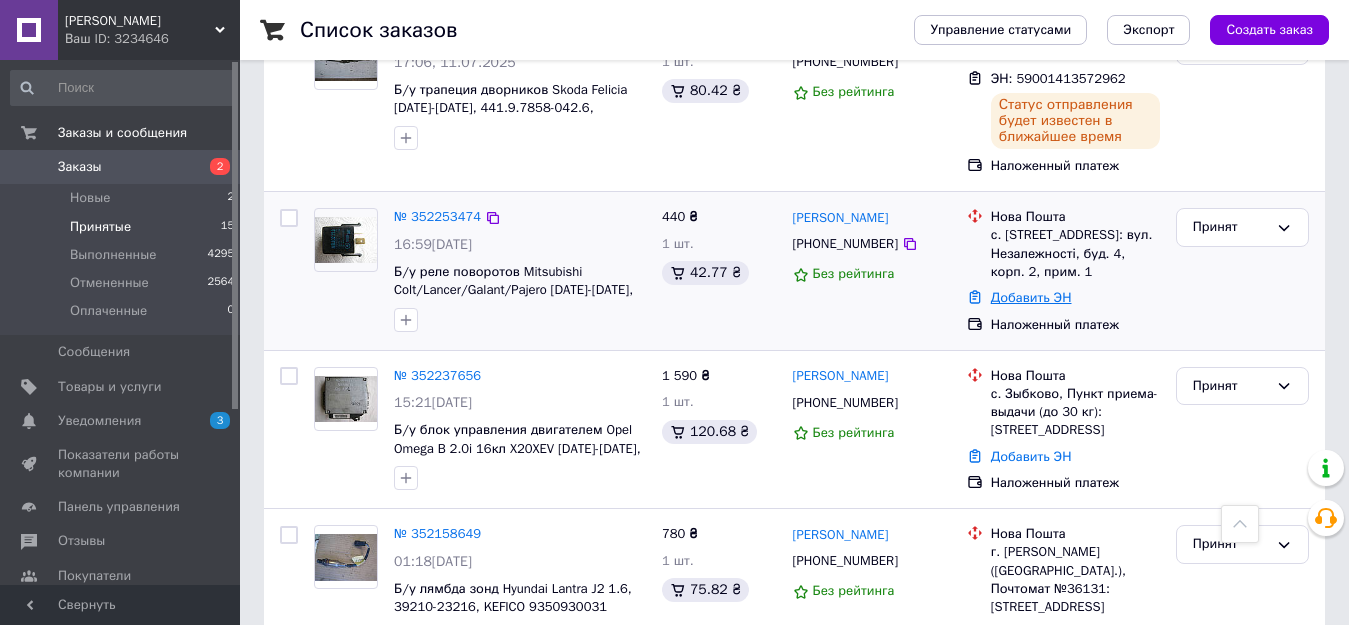 click on "Добавить ЭН" at bounding box center (1031, 297) 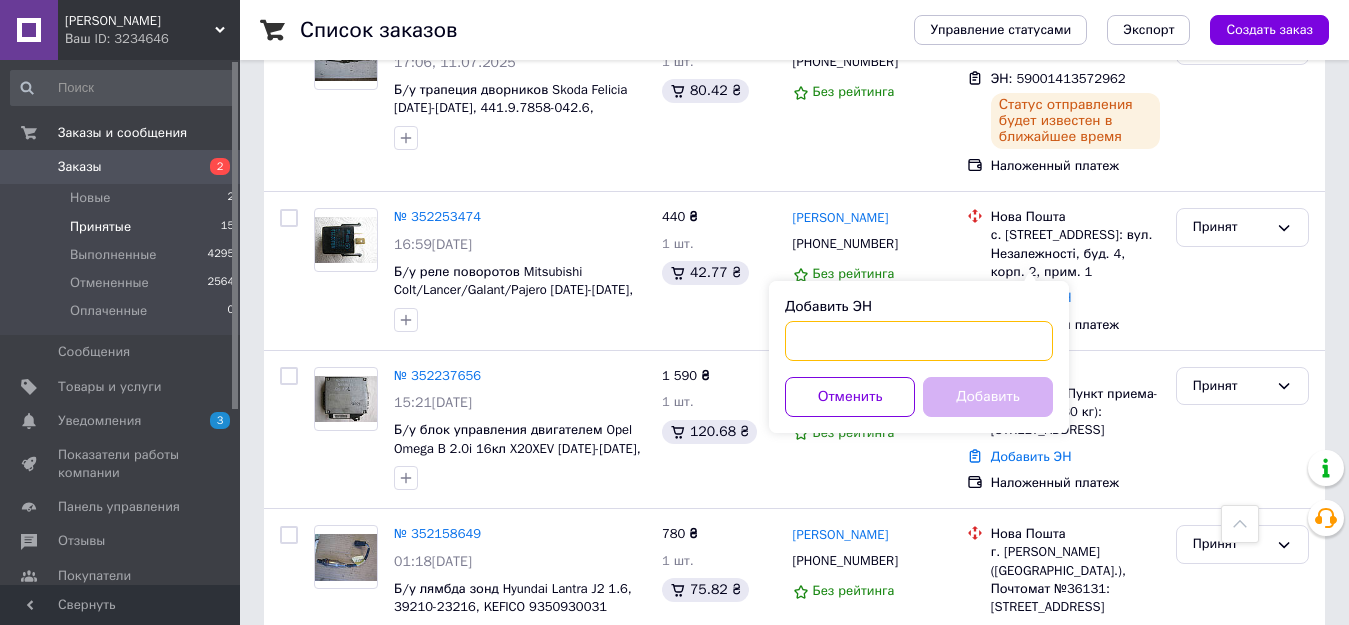 click on "Добавить ЭН" at bounding box center [919, 341] 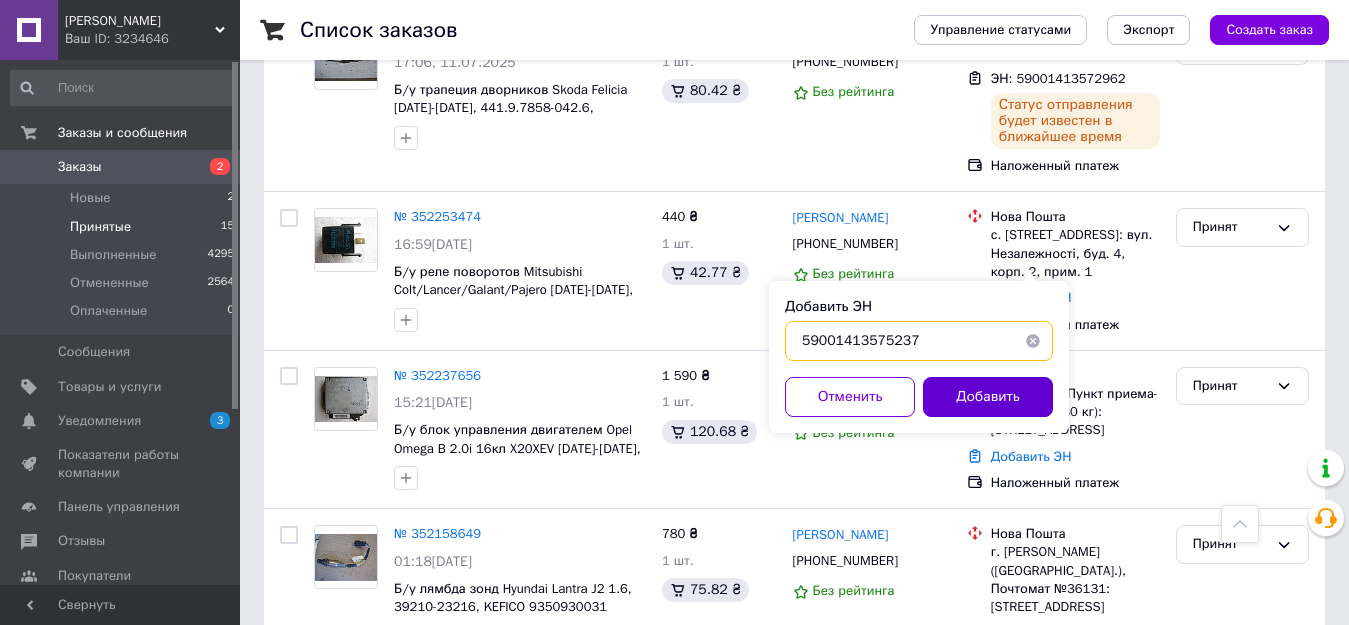 type on "59001413575237" 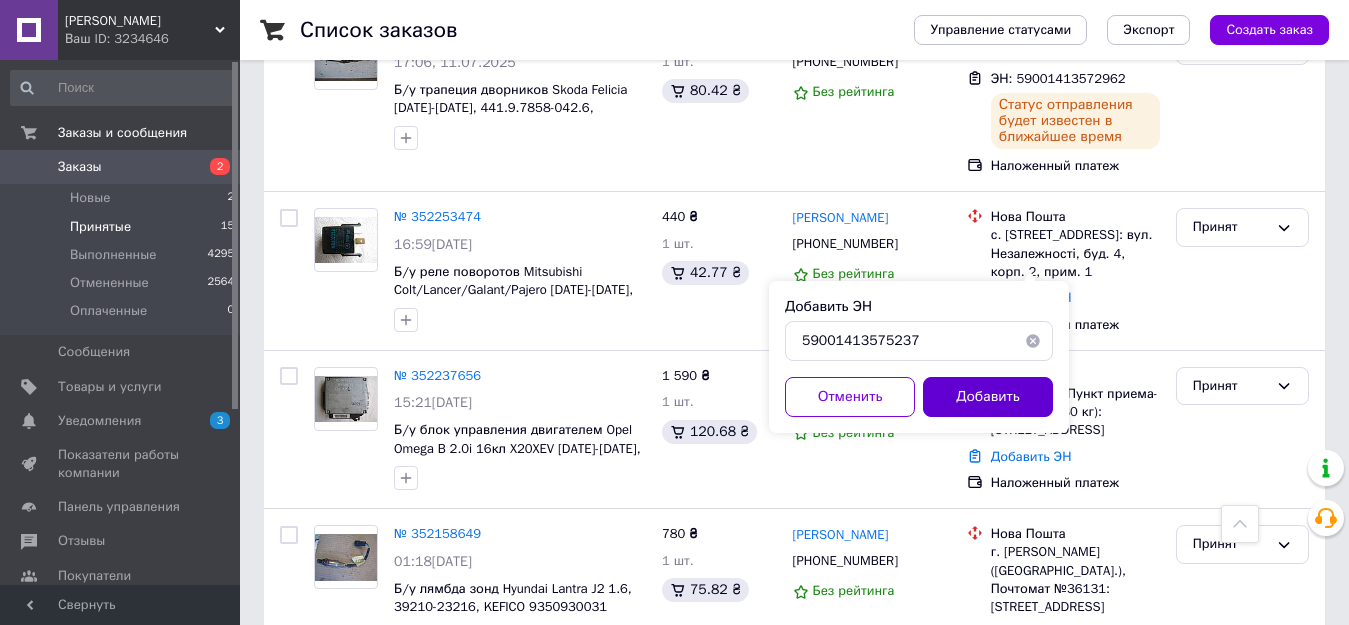 click on "Добавить" at bounding box center (988, 397) 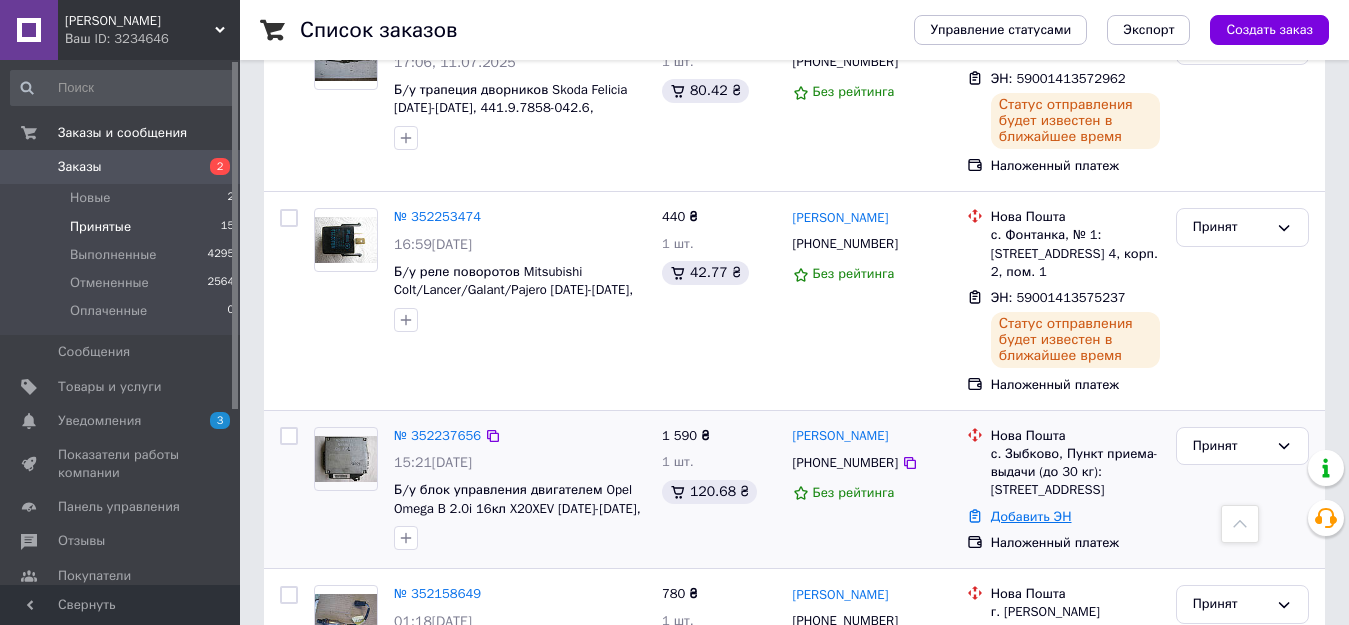 click on "Добавить ЭН" at bounding box center [1031, 516] 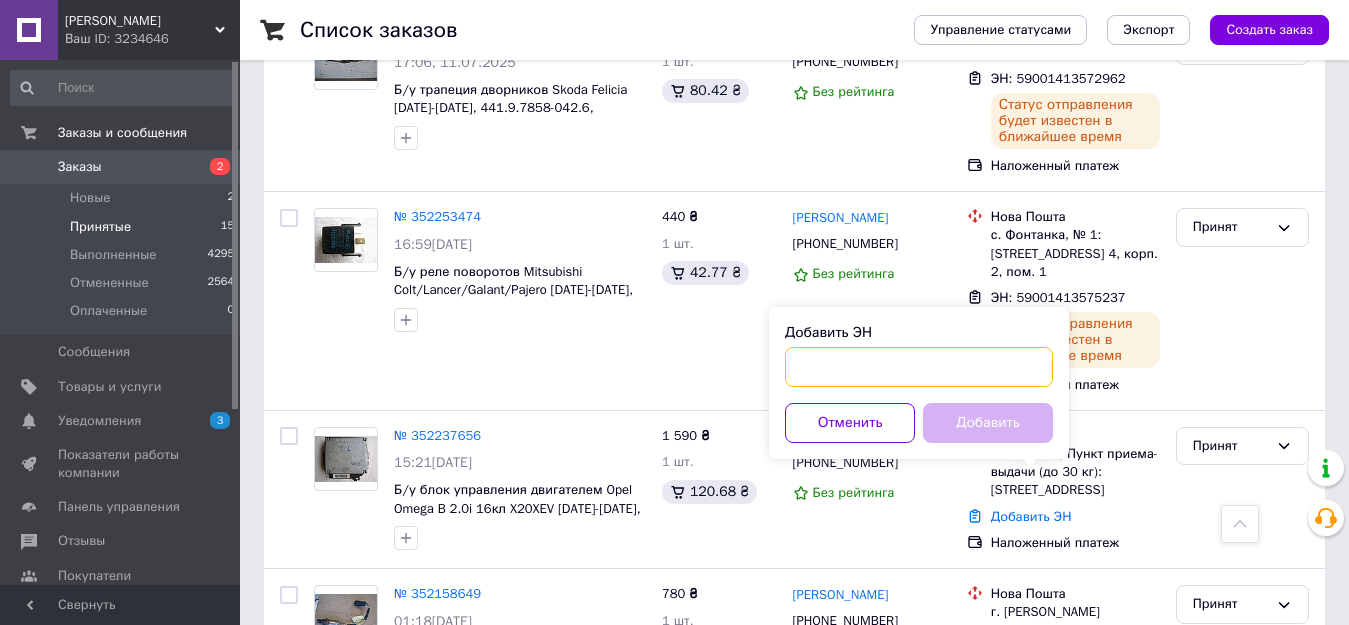 click on "Добавить ЭН" at bounding box center (919, 367) 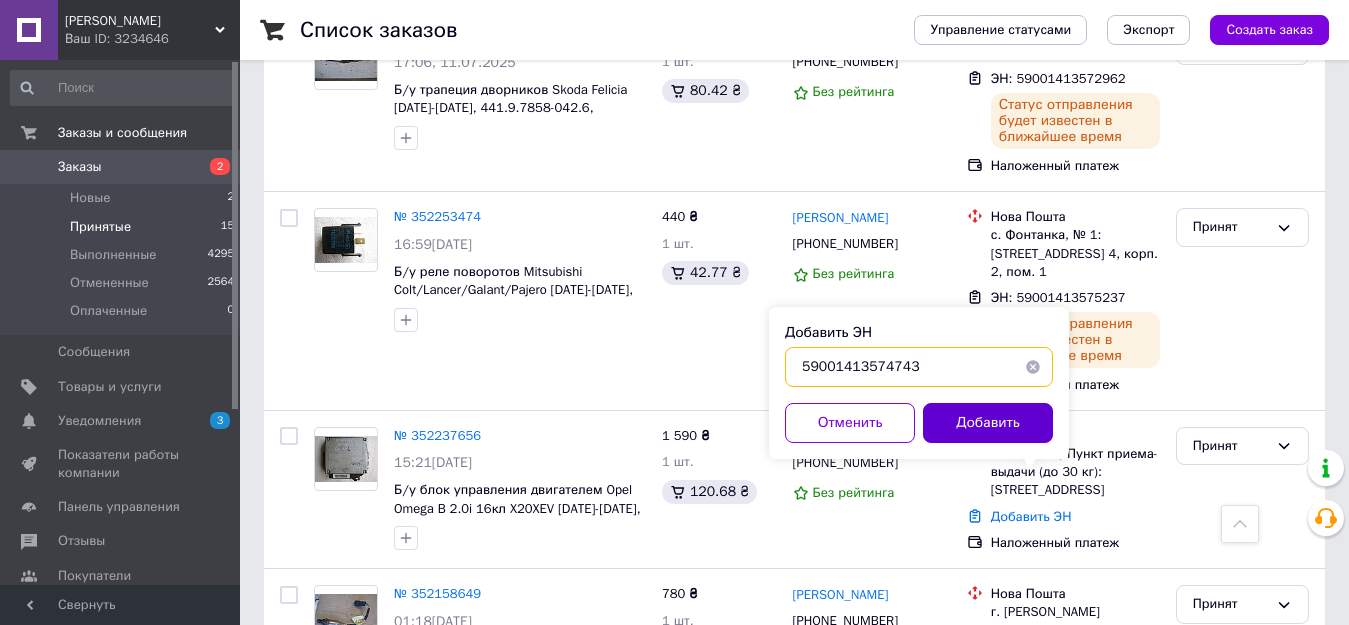 type on "59001413574743" 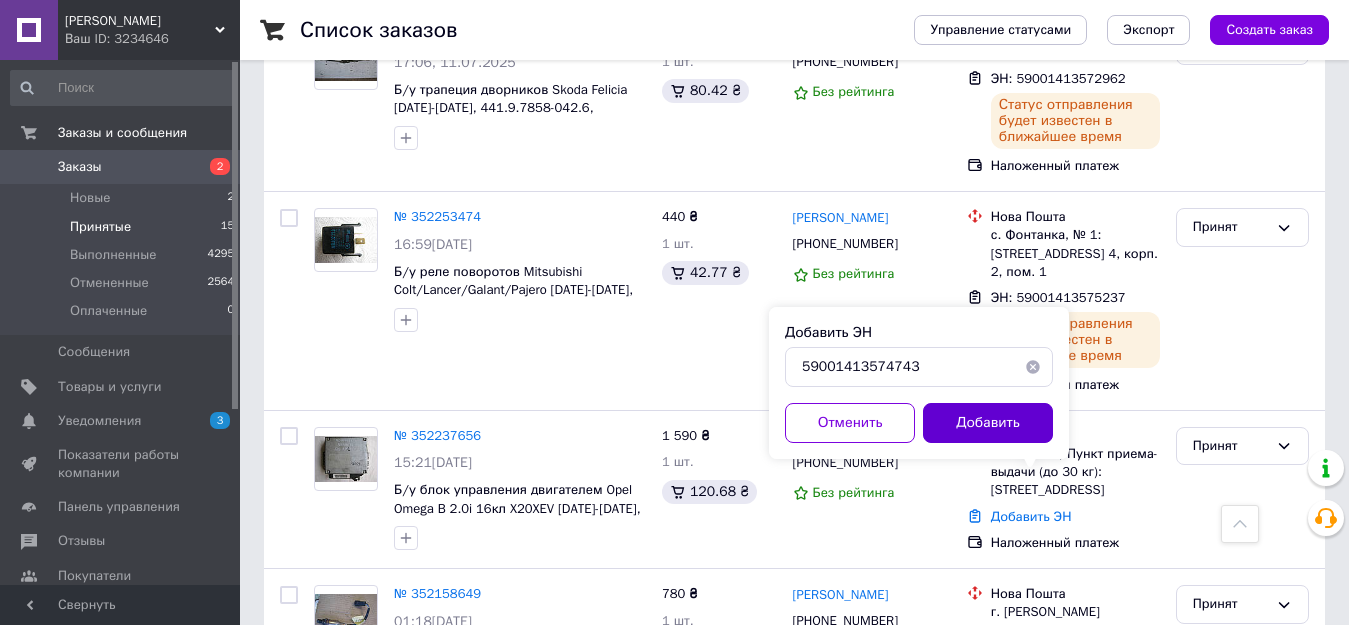 click on "Добавить" at bounding box center [988, 423] 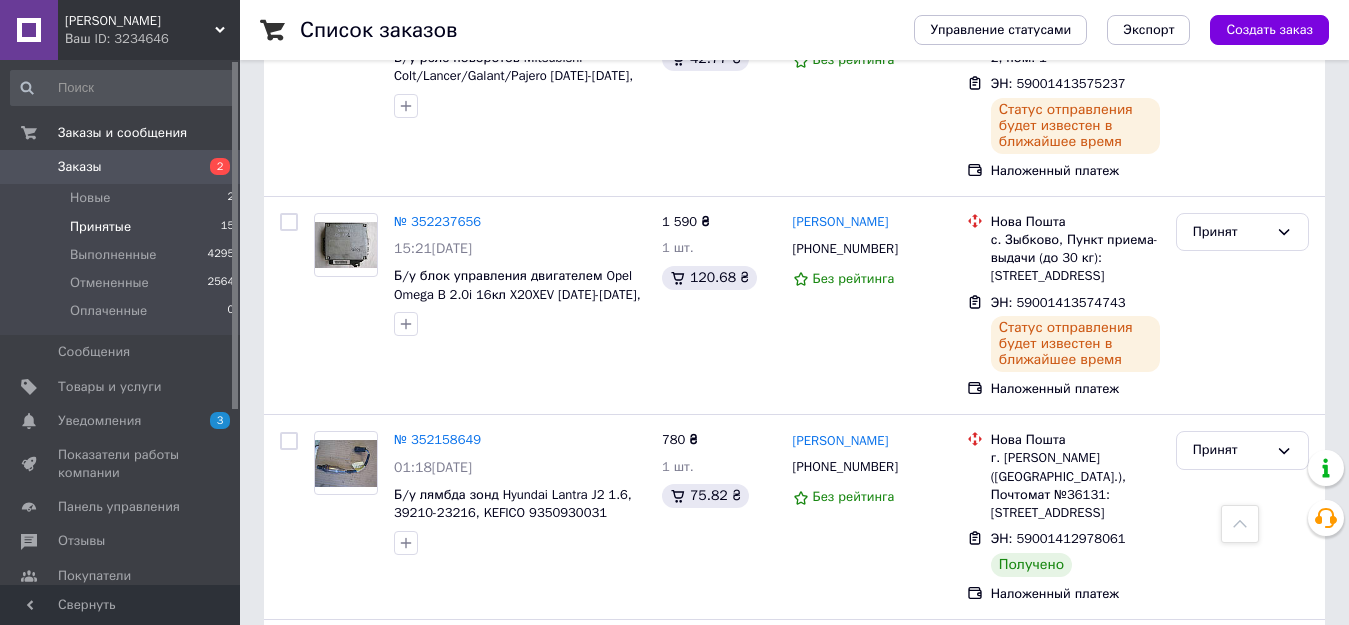 scroll, scrollTop: 1293, scrollLeft: 0, axis: vertical 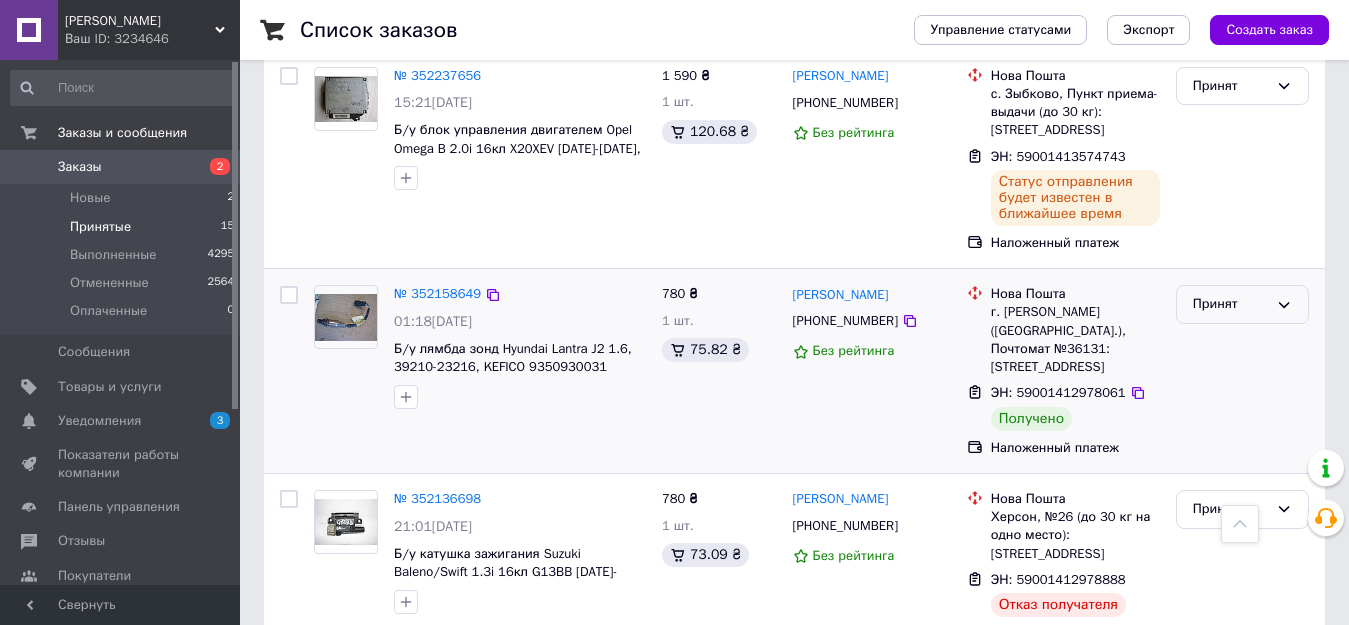 click on "Принят" at bounding box center [1230, 304] 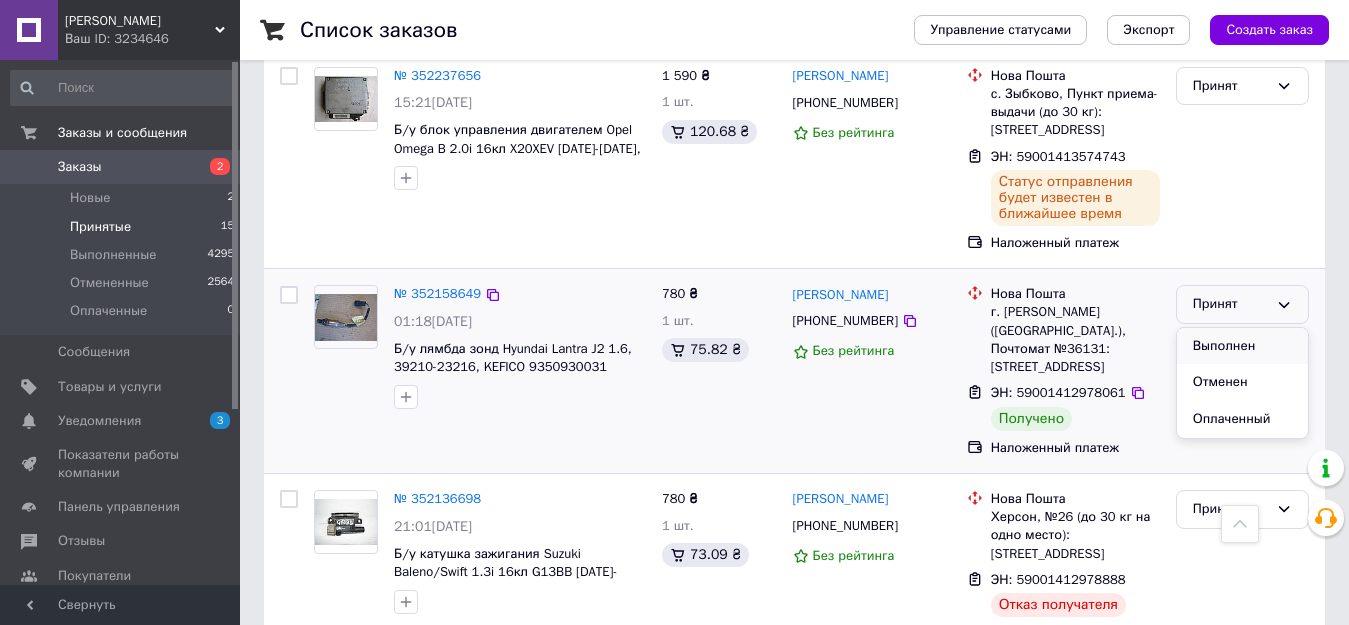 click on "Выполнен" at bounding box center (1242, 346) 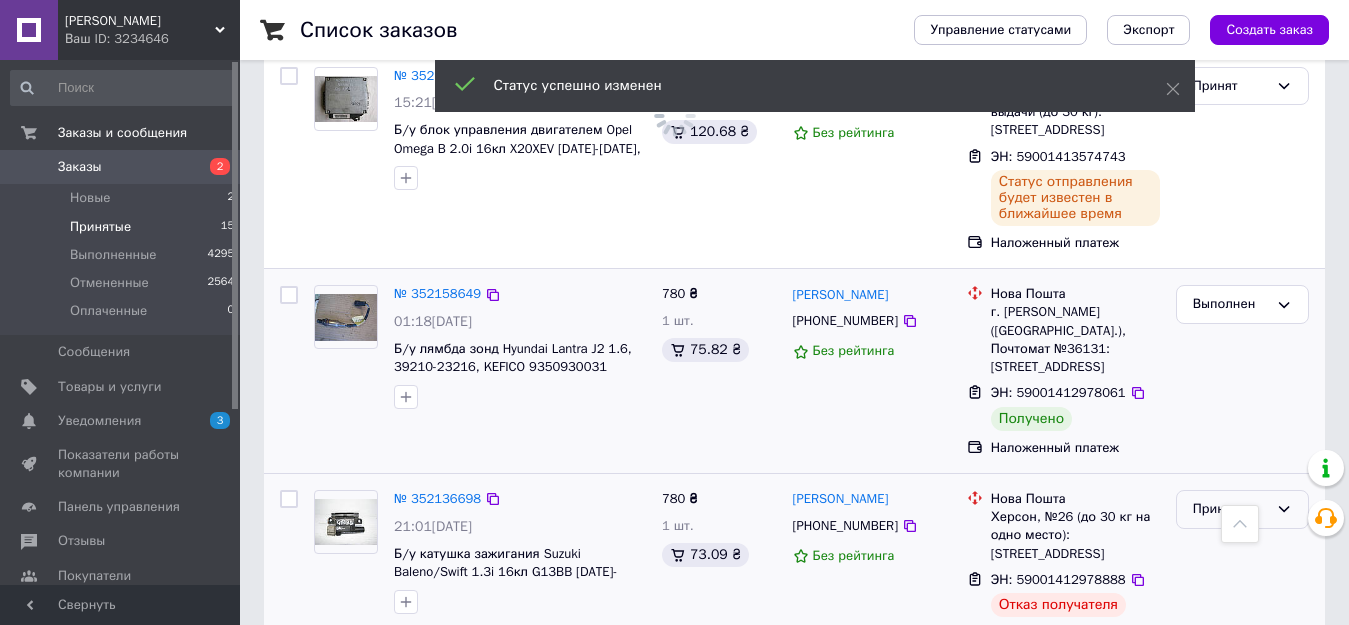 click on "Принят" at bounding box center [1230, 509] 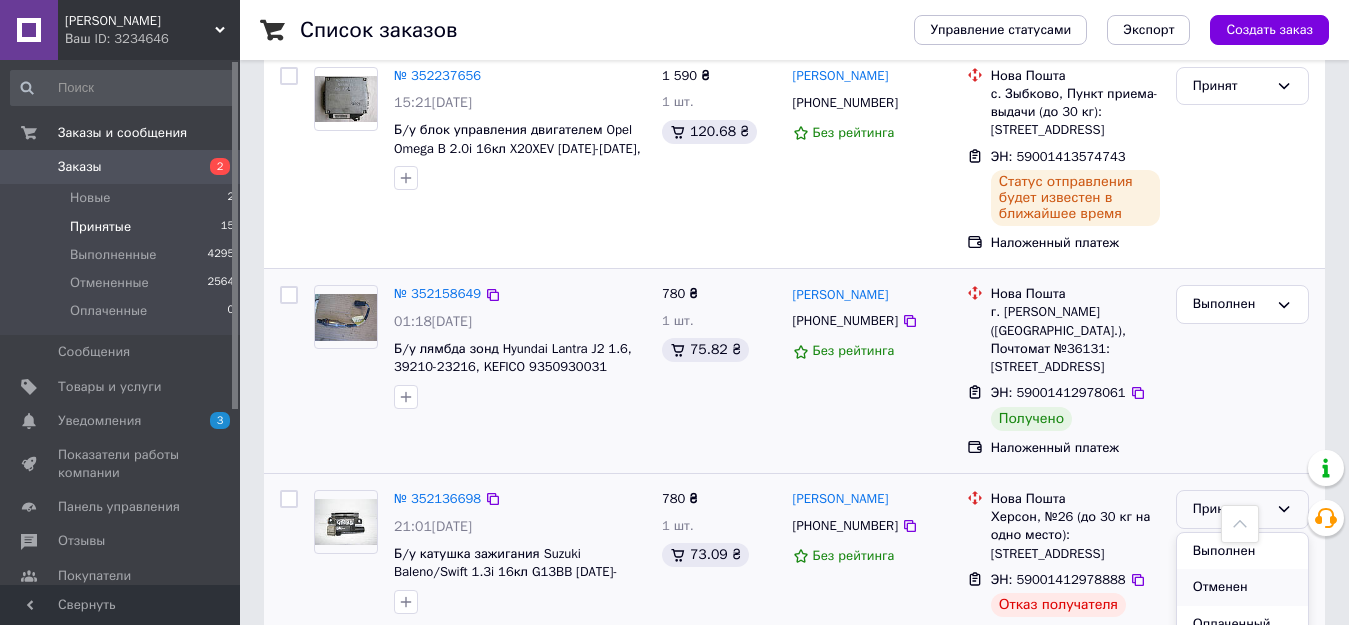click on "Отменен" at bounding box center [1242, 587] 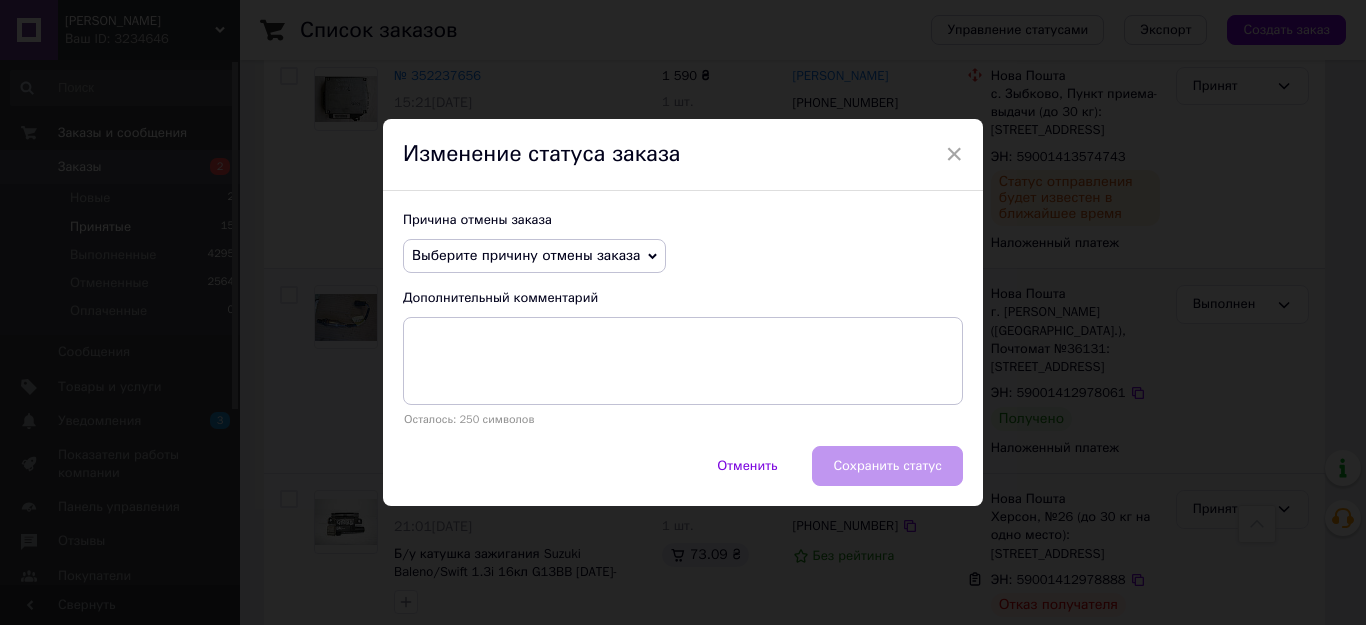 click on "Выберите причину отмены заказа" at bounding box center (526, 255) 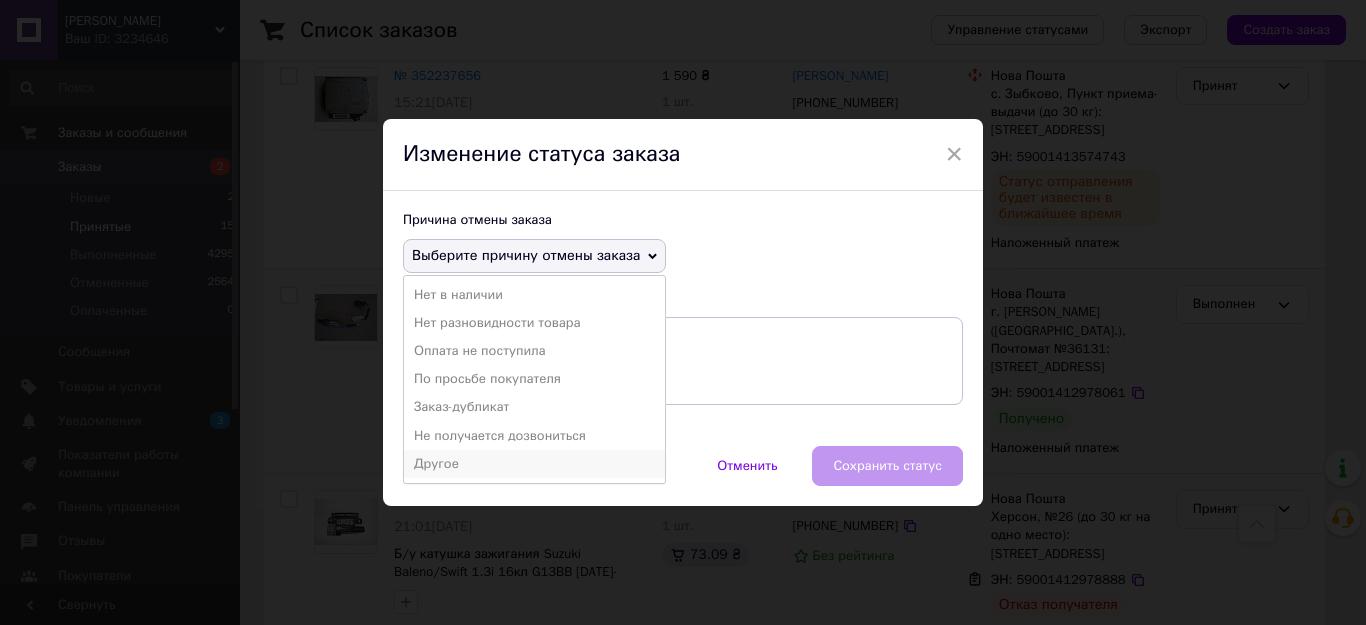 click on "Другое" at bounding box center [534, 464] 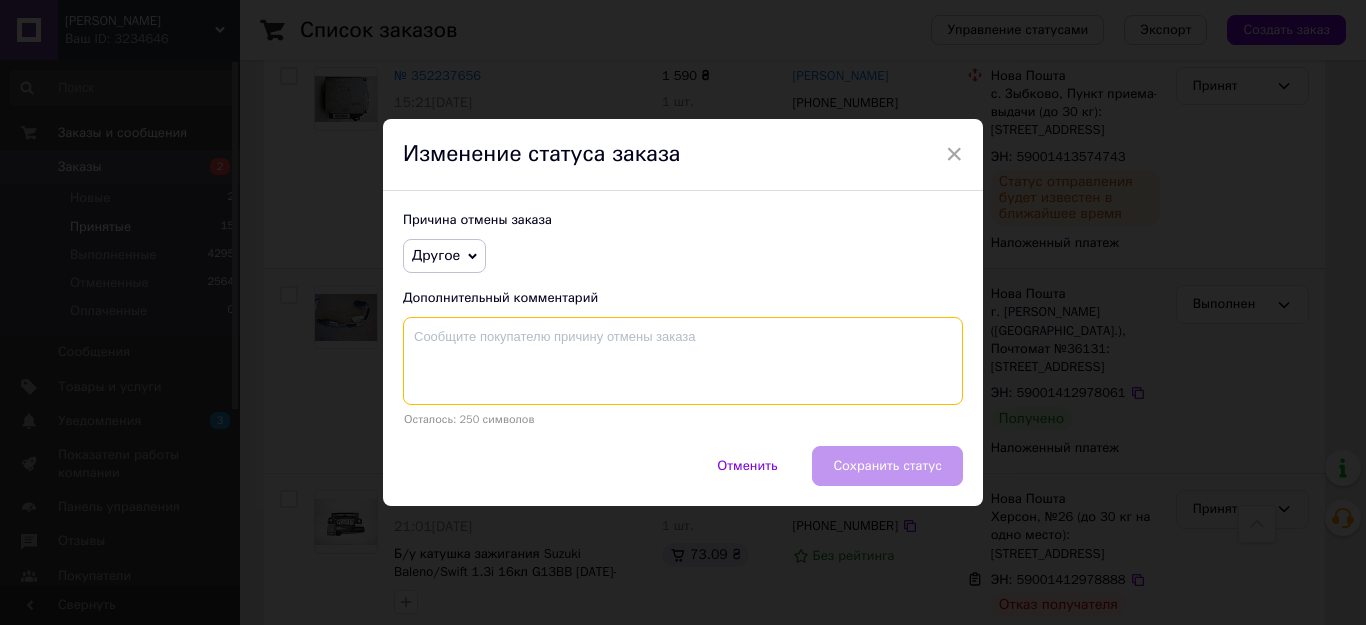 click at bounding box center (683, 361) 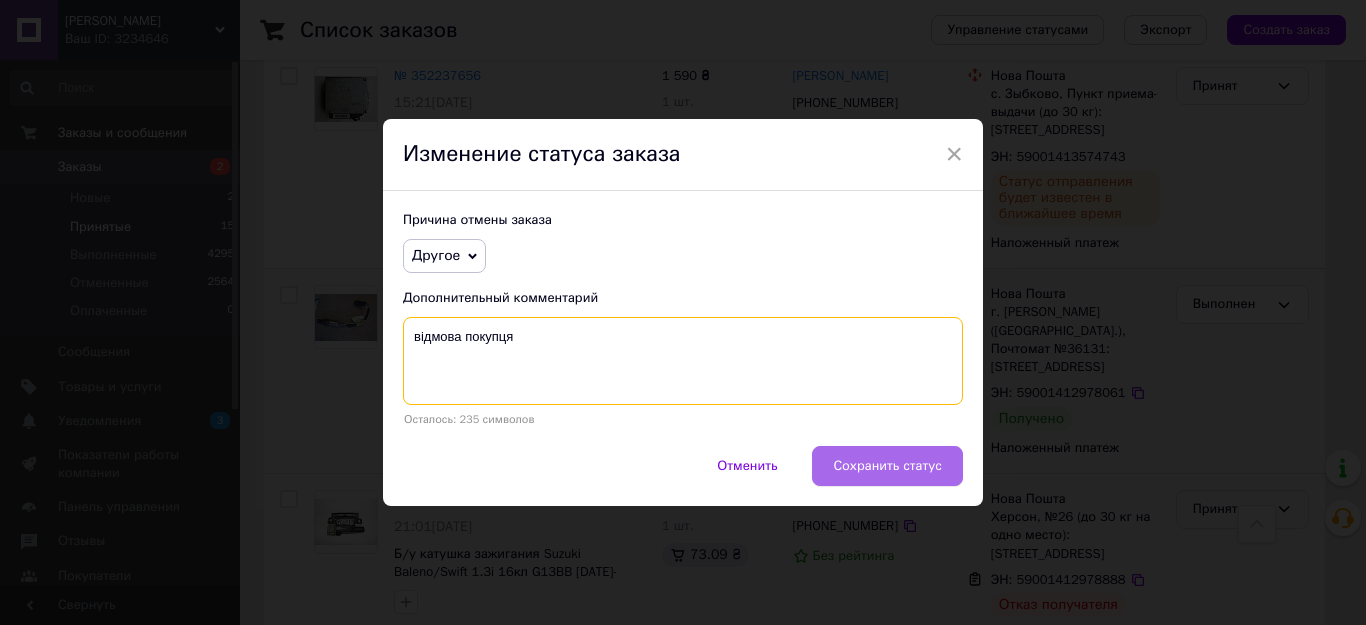 type on "відмова покупця" 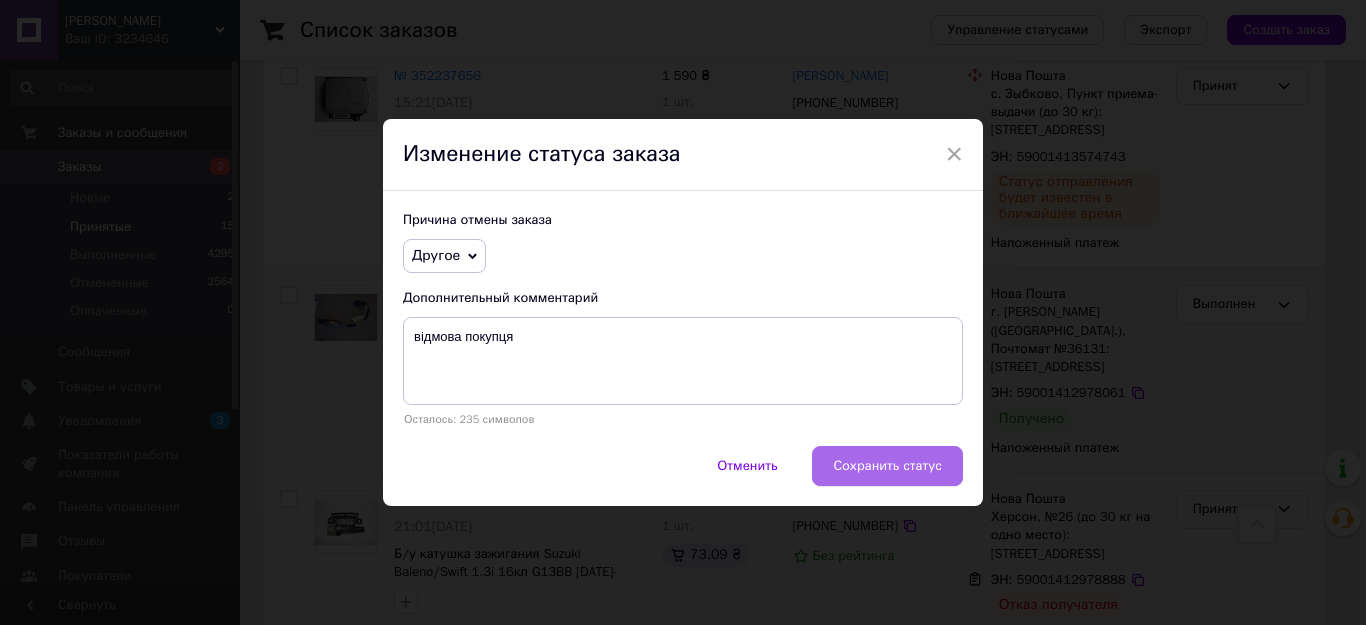 click on "Сохранить статус" at bounding box center (887, 466) 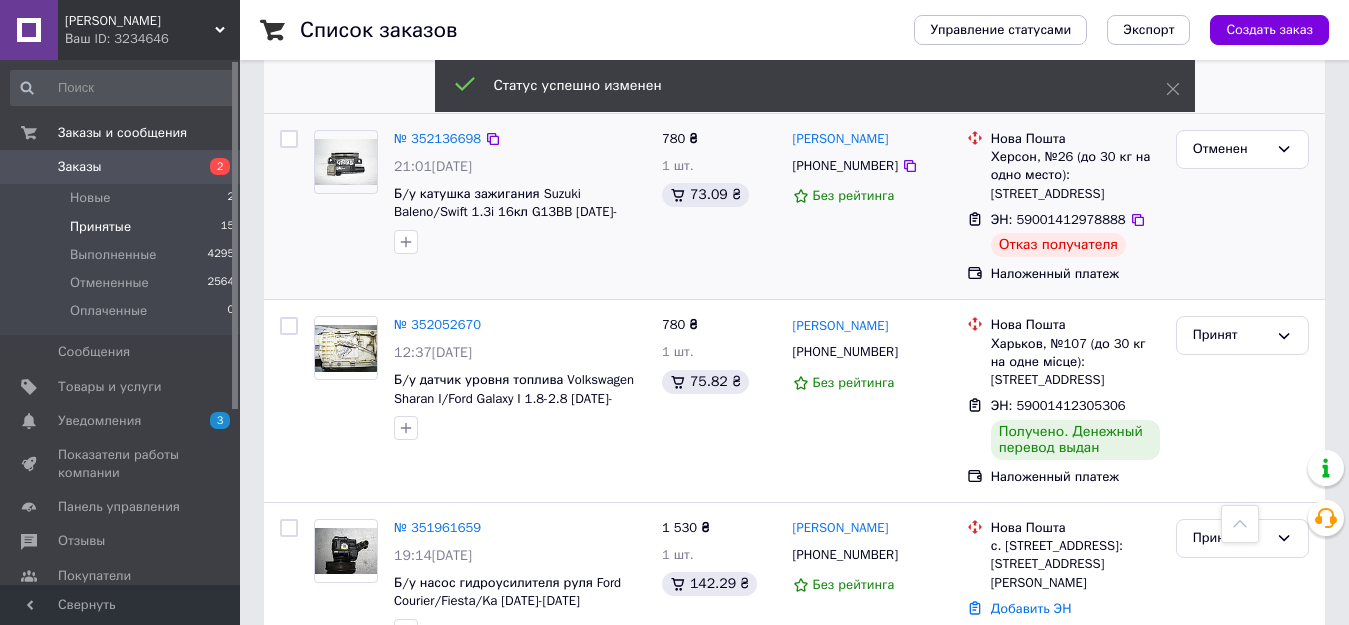 scroll, scrollTop: 1693, scrollLeft: 0, axis: vertical 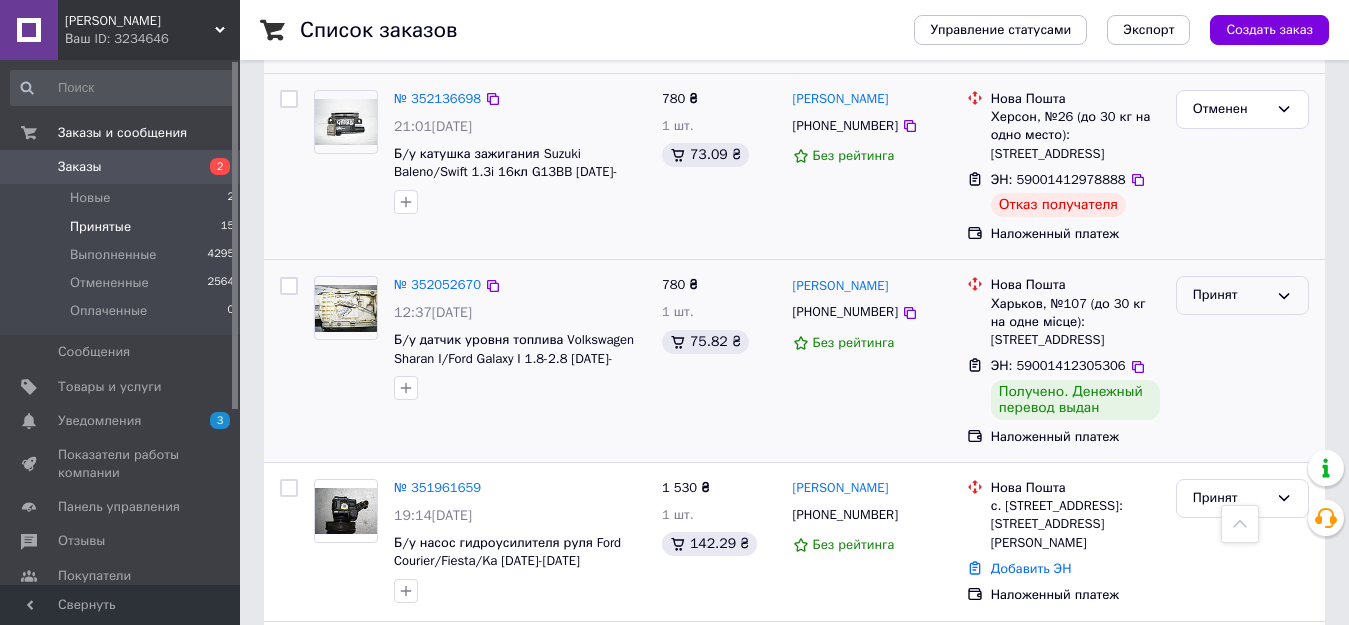 click on "Принят" at bounding box center (1230, 295) 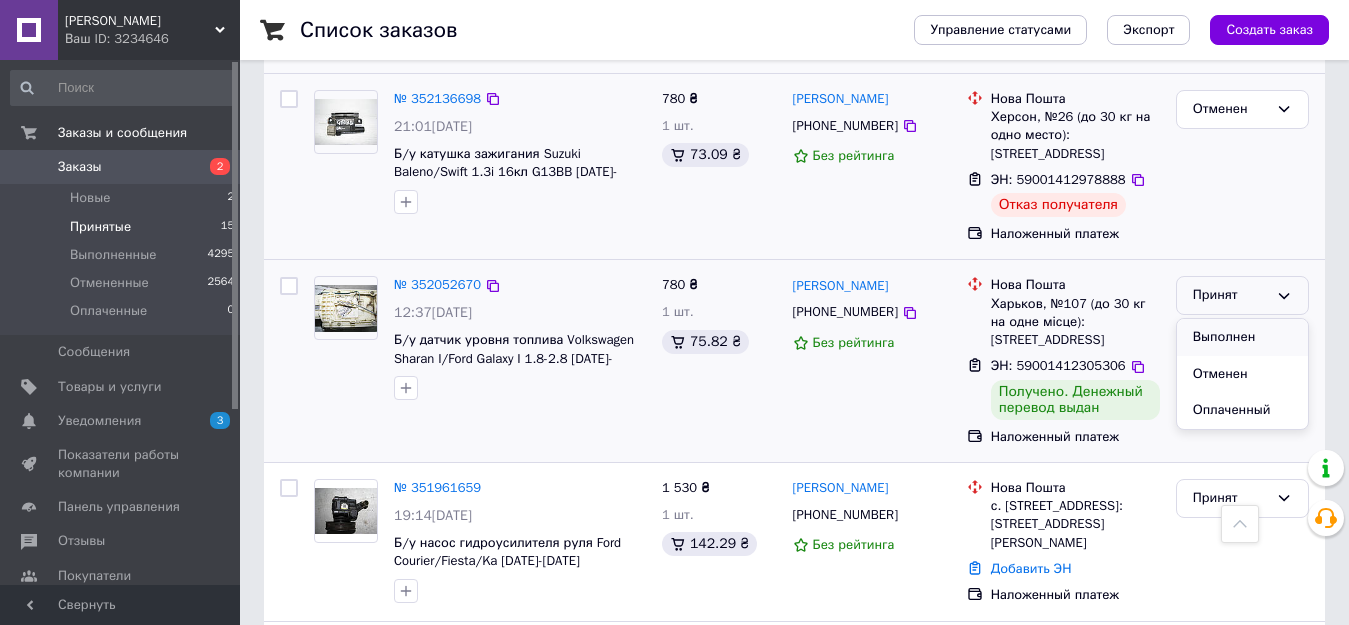 click on "Выполнен" at bounding box center [1242, 337] 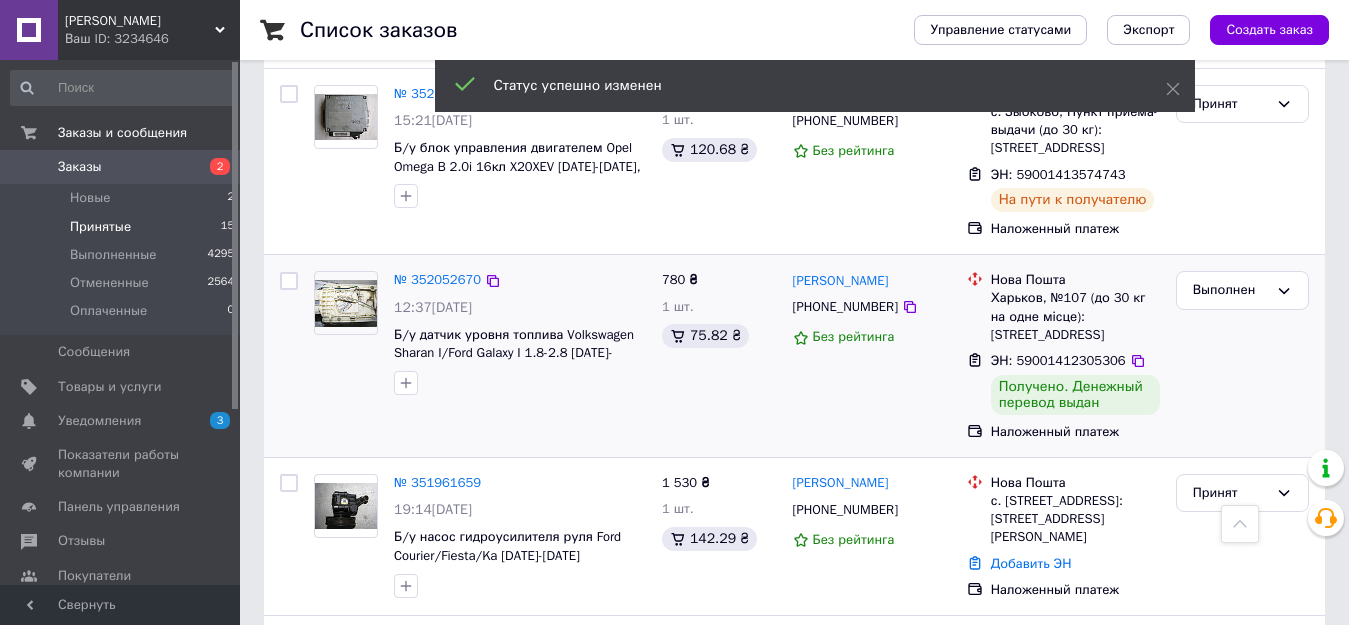 scroll, scrollTop: 1603, scrollLeft: 0, axis: vertical 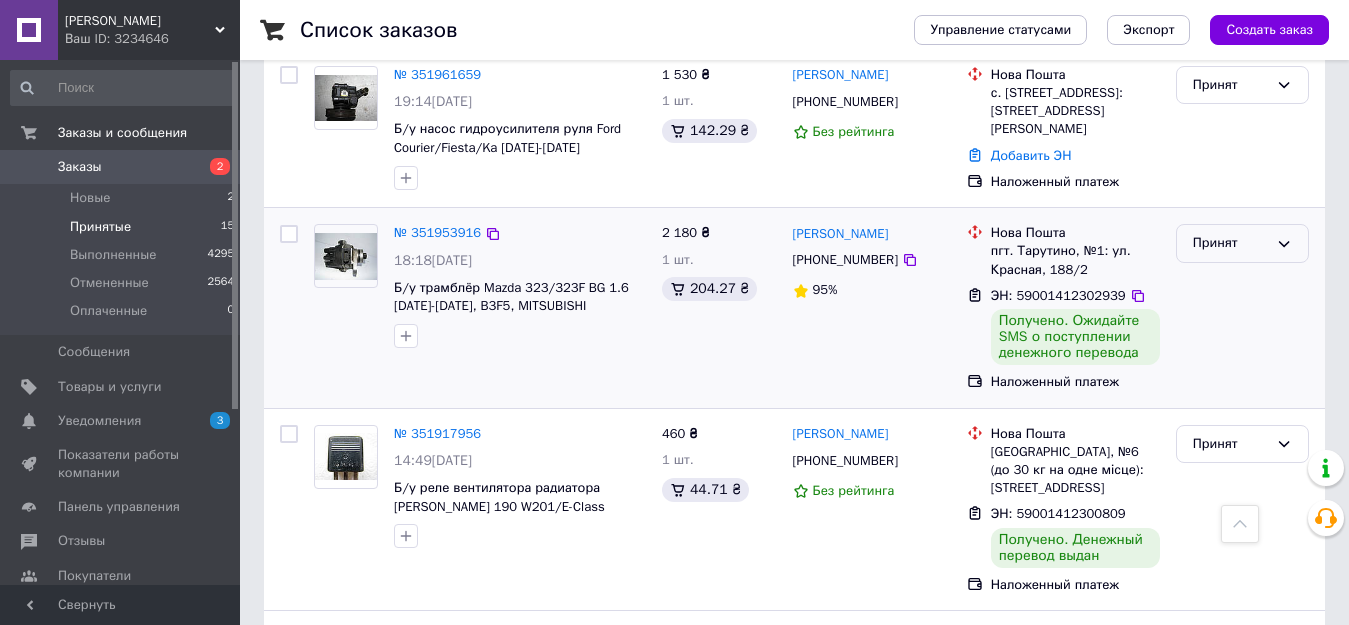 click on "Принят" at bounding box center [1230, 243] 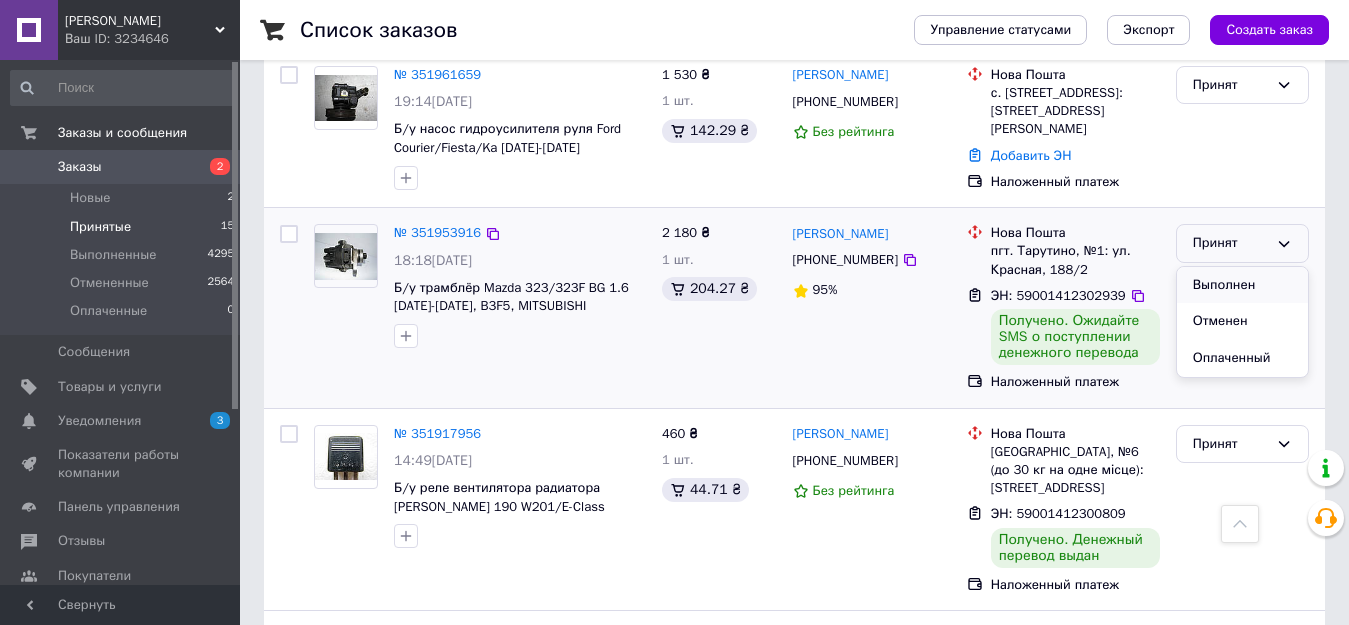 click on "Выполнен" at bounding box center [1242, 285] 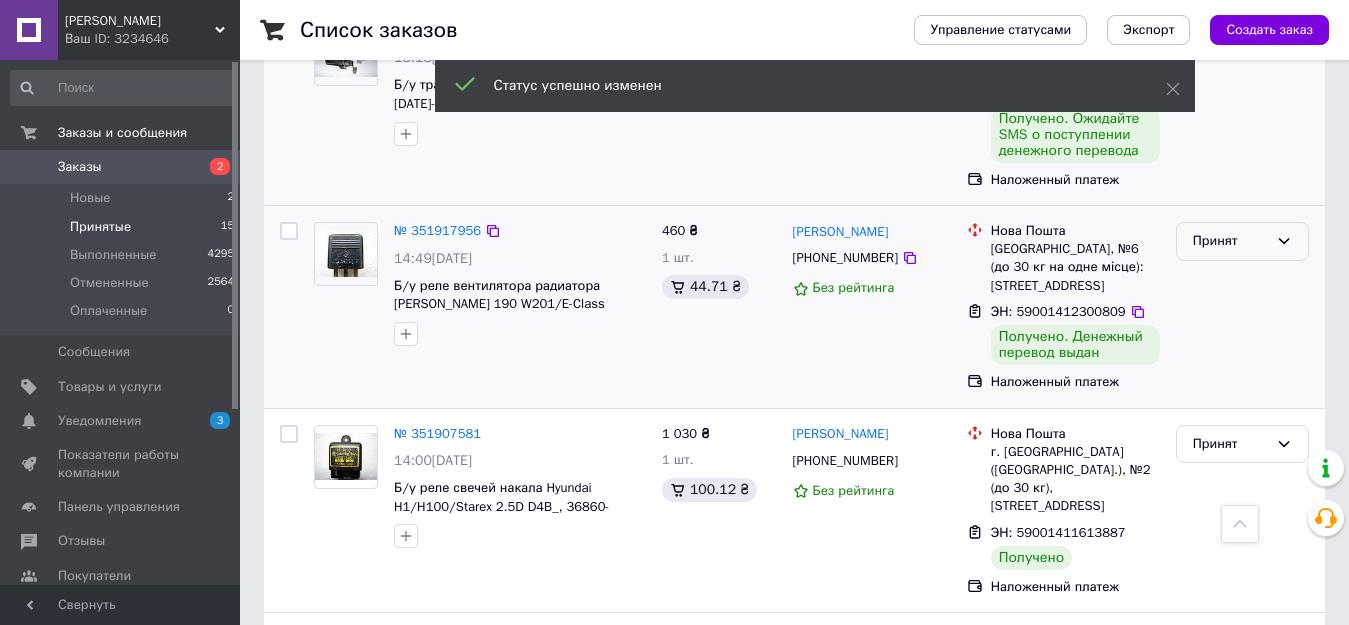 scroll, scrollTop: 1480, scrollLeft: 0, axis: vertical 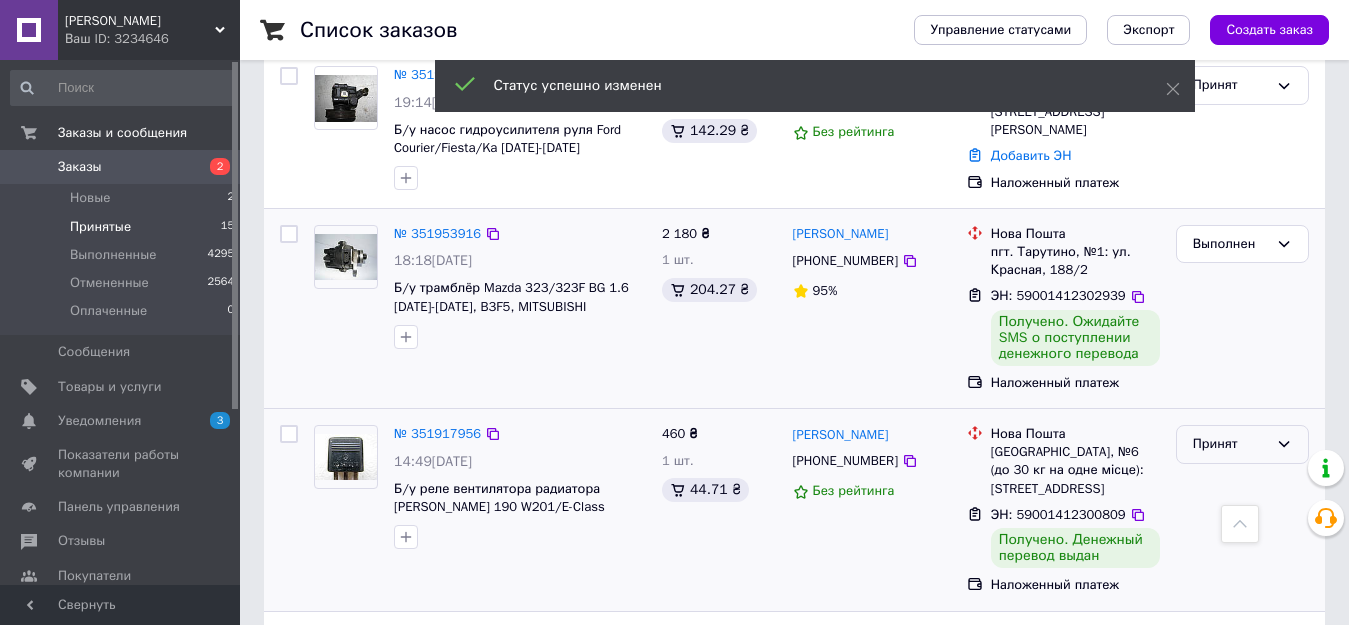 click on "Принят" at bounding box center (1230, 444) 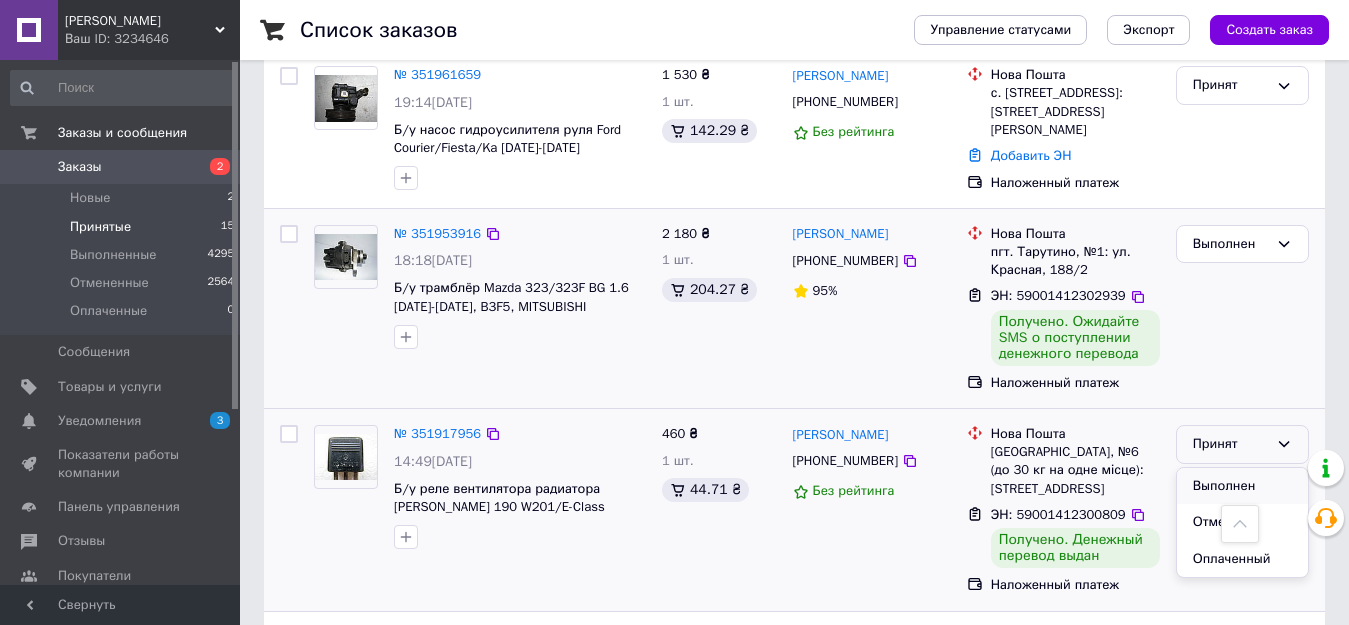 click on "Выполнен" at bounding box center [1242, 486] 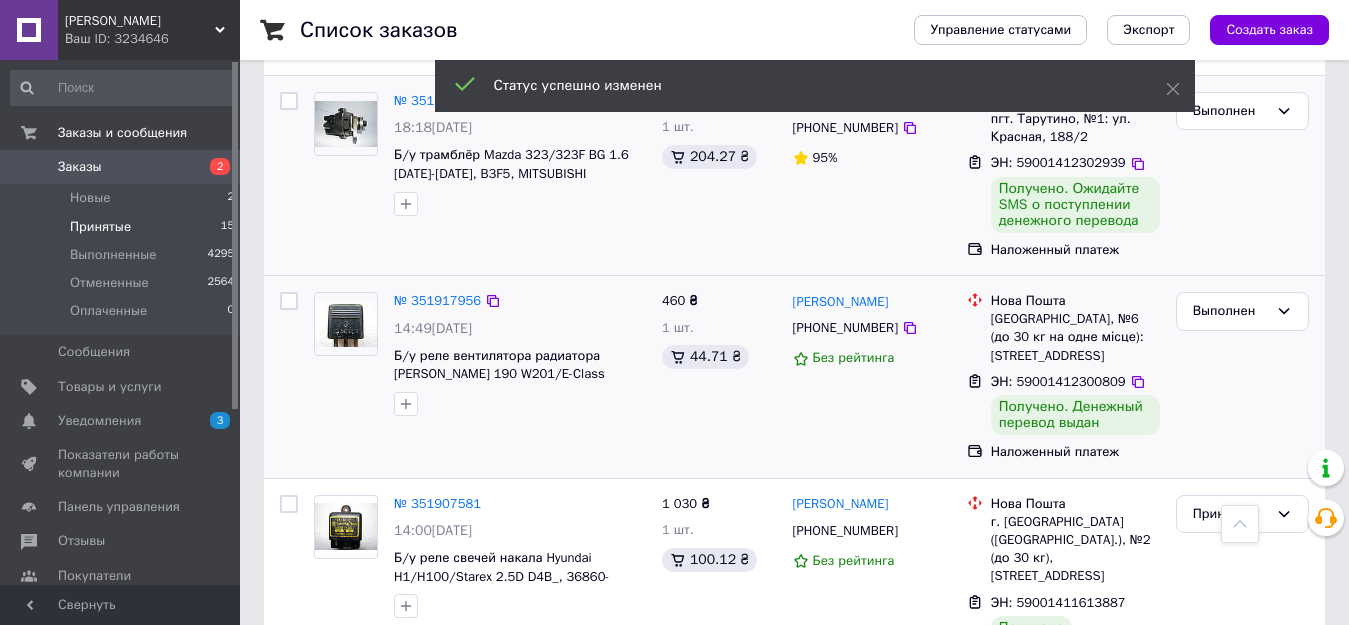 scroll, scrollTop: 1826, scrollLeft: 0, axis: vertical 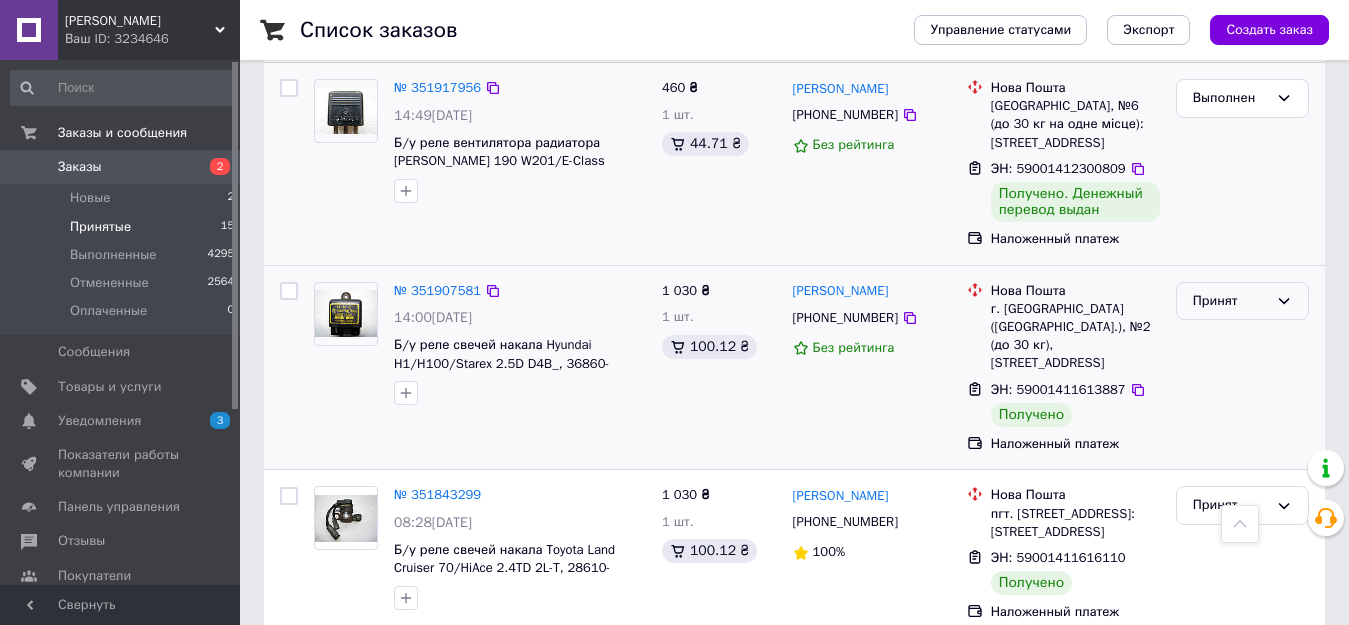 click on "Принят" at bounding box center (1230, 301) 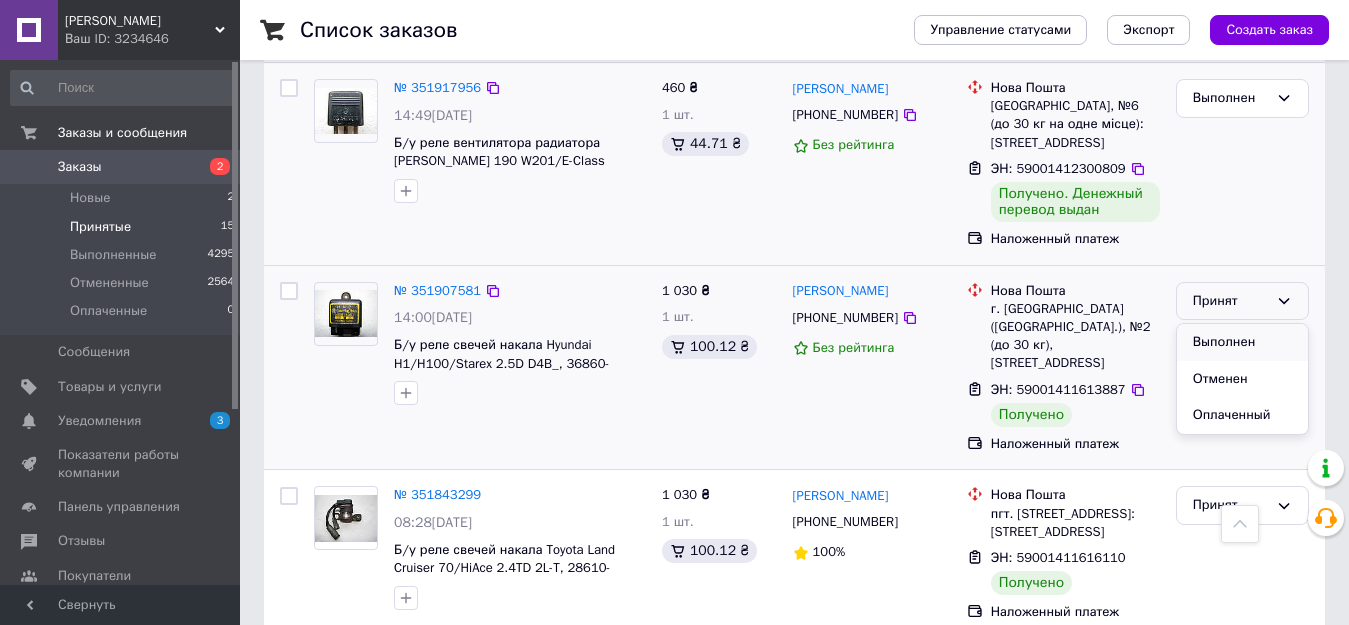 click on "Выполнен" at bounding box center [1242, 342] 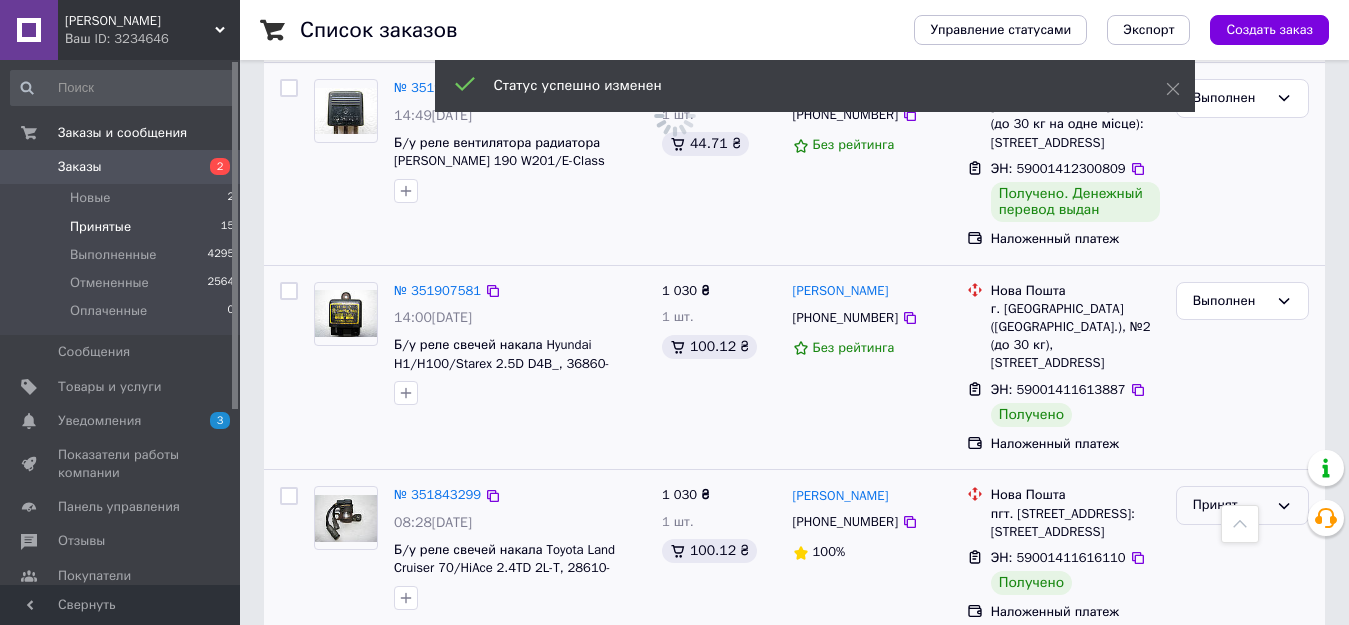 click on "Принят" at bounding box center (1230, 505) 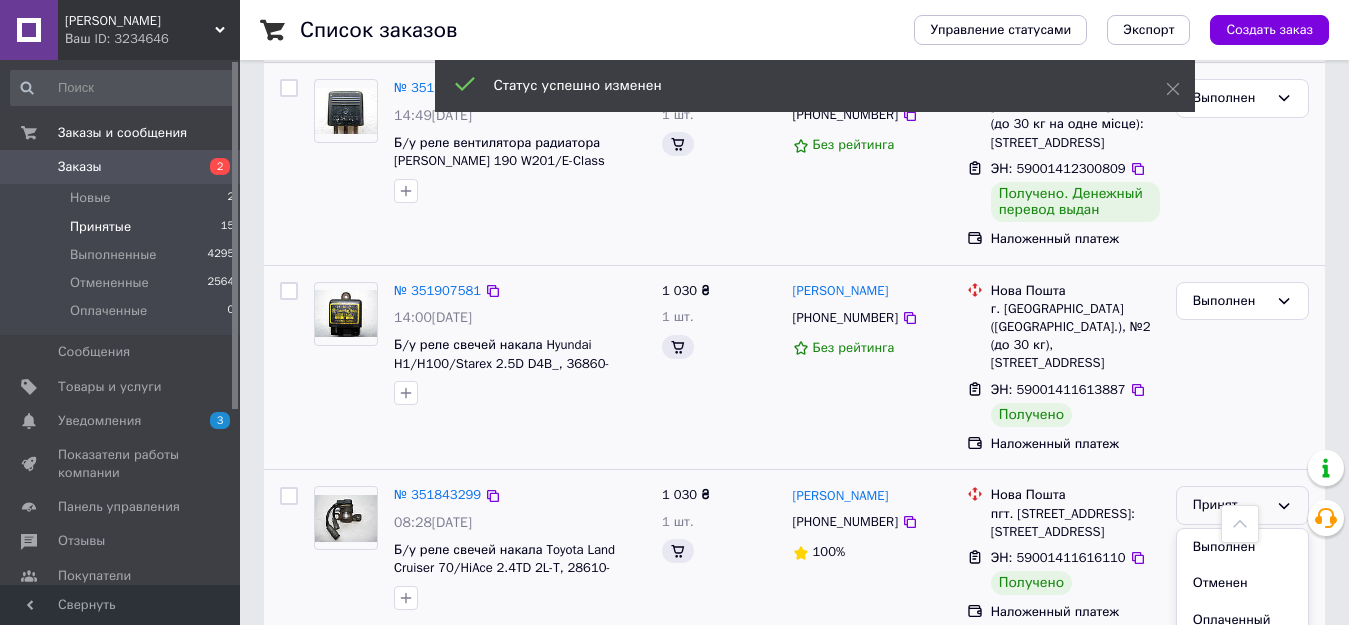click on "Принят" at bounding box center [1230, 505] 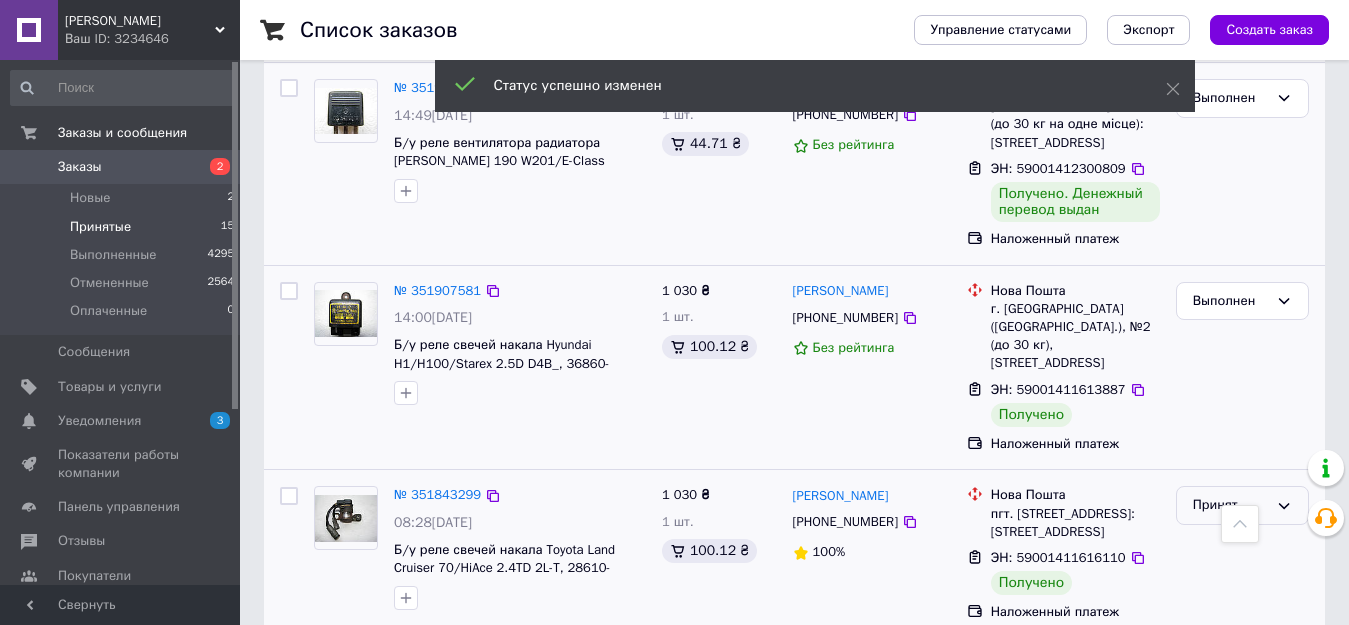 click on "Принят" at bounding box center (1230, 505) 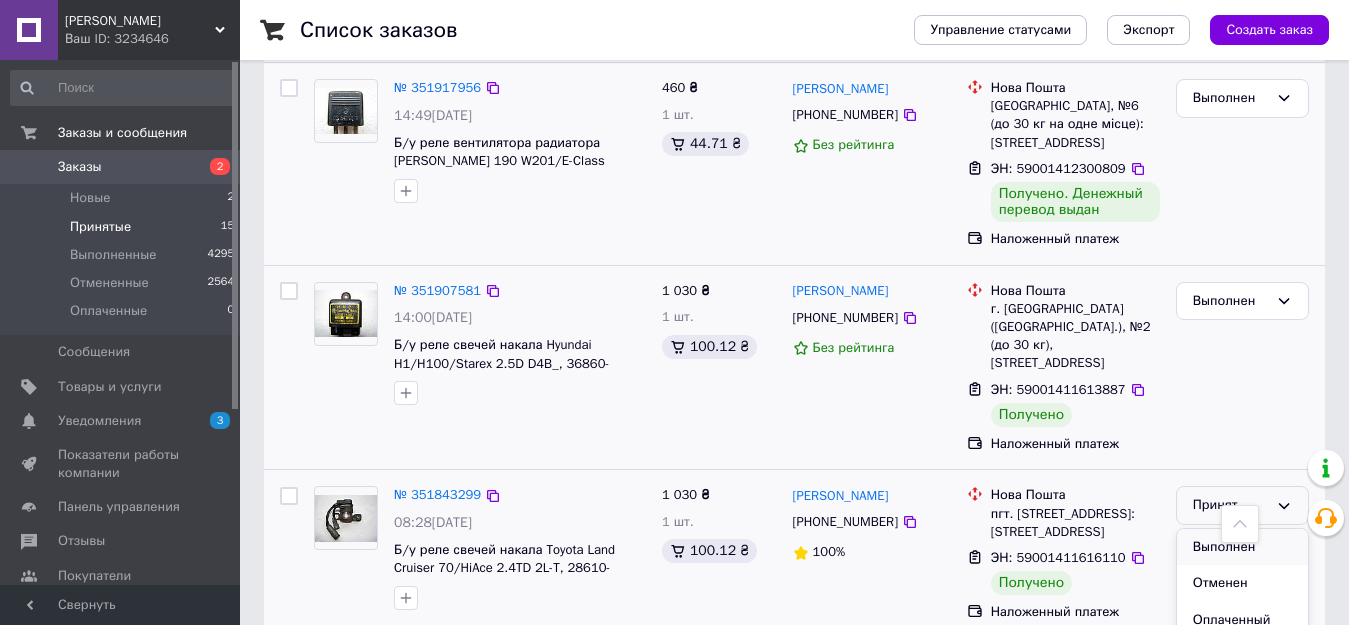 click on "Выполнен" at bounding box center (1242, 547) 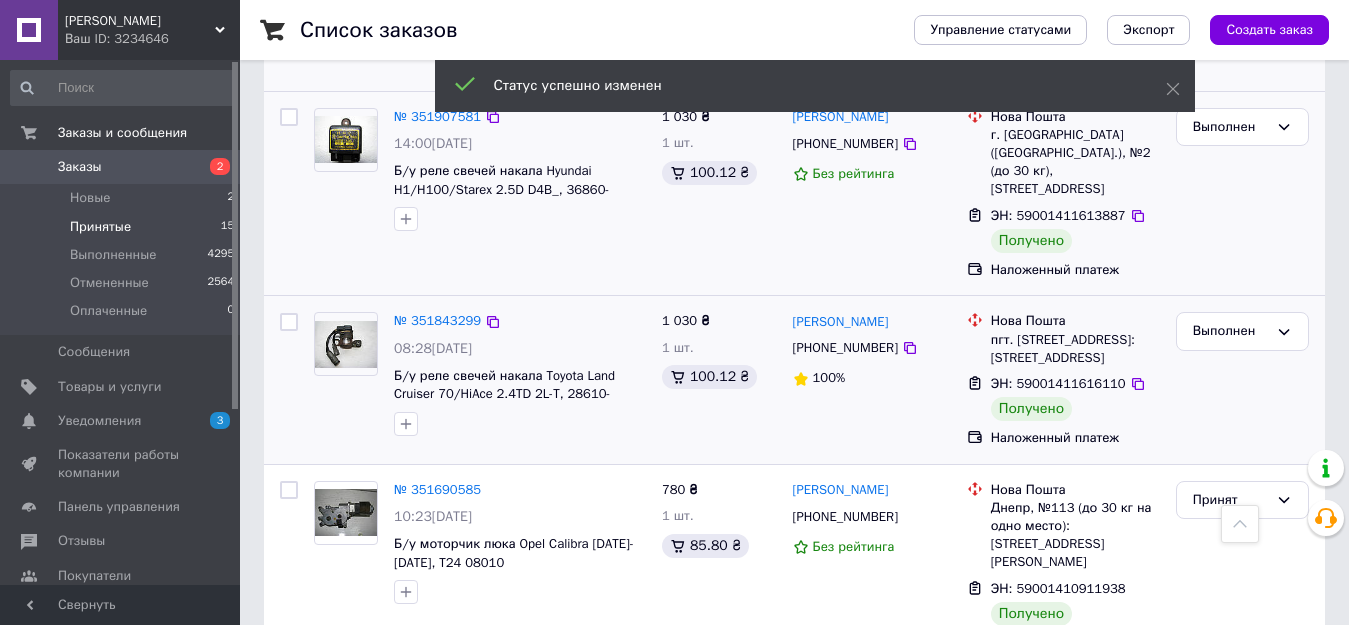 scroll, scrollTop: 2010, scrollLeft: 0, axis: vertical 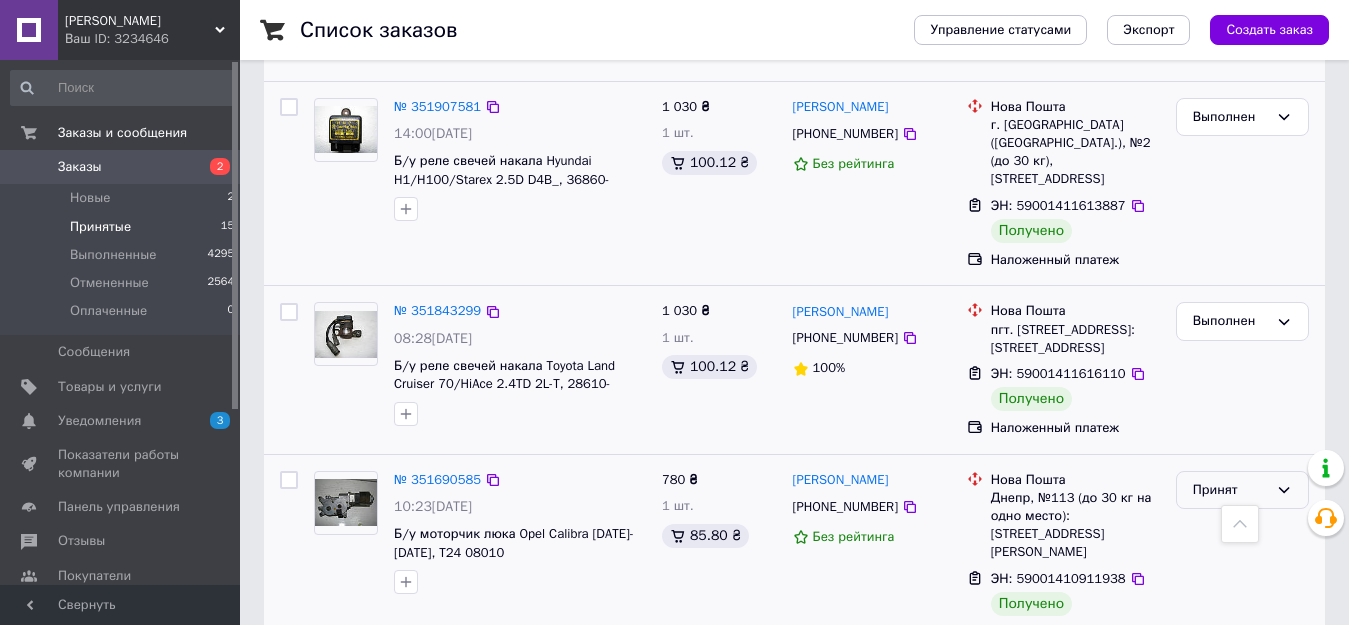 click on "Принят" at bounding box center [1230, 490] 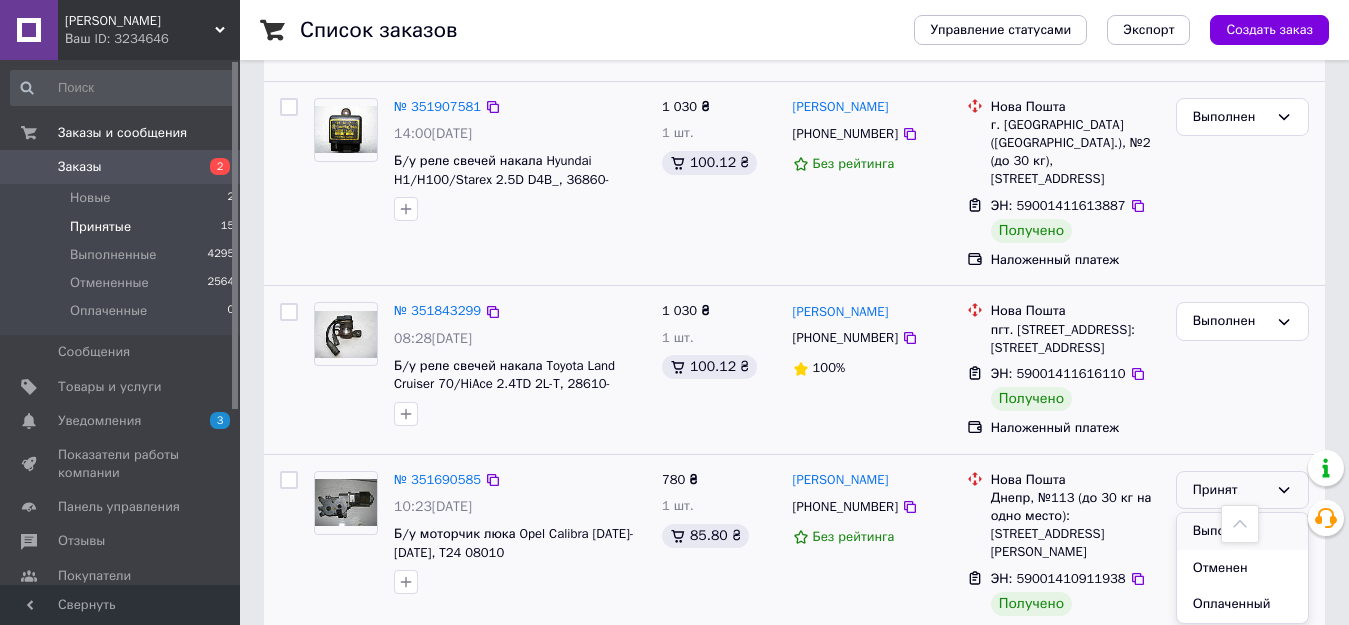 click on "Выполнен" at bounding box center [1242, 531] 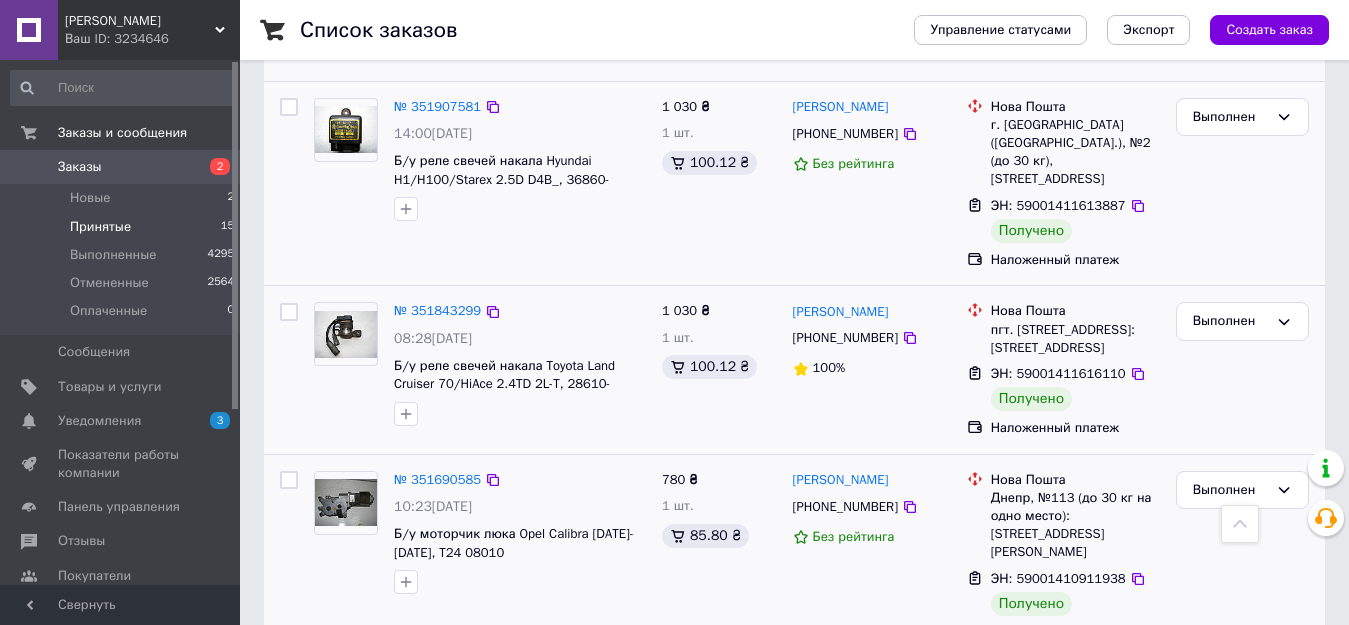click on "Заказы" at bounding box center (80, 167) 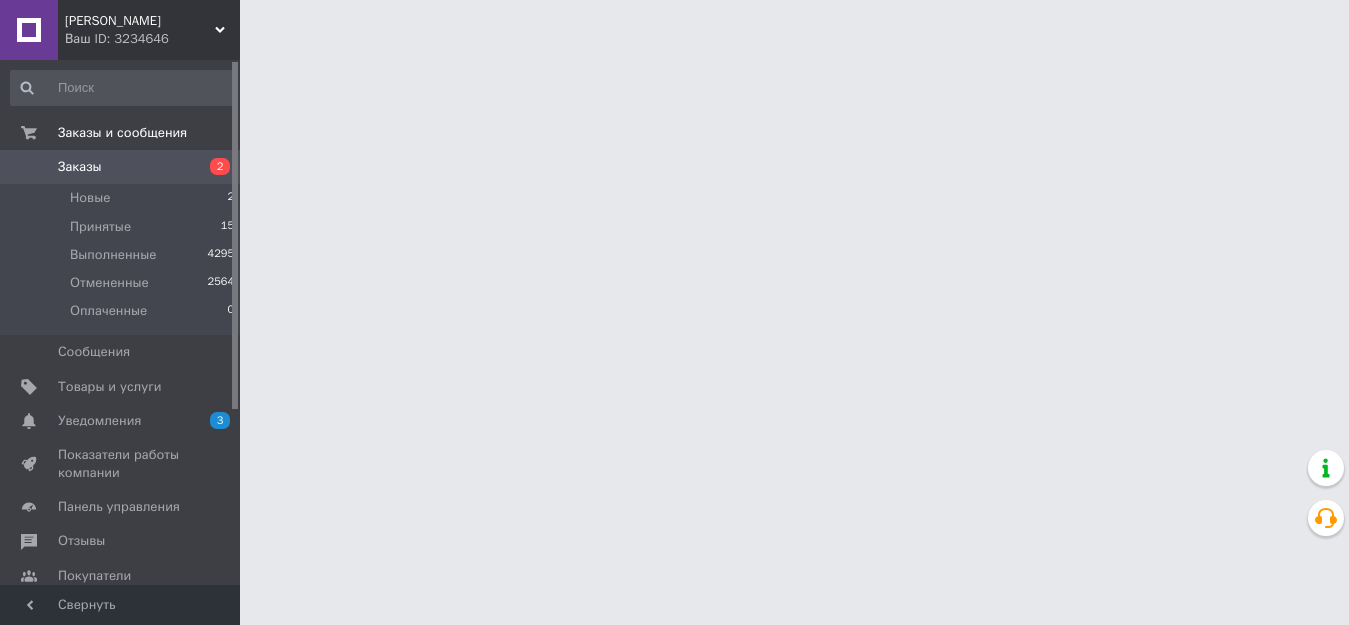 scroll, scrollTop: 0, scrollLeft: 0, axis: both 